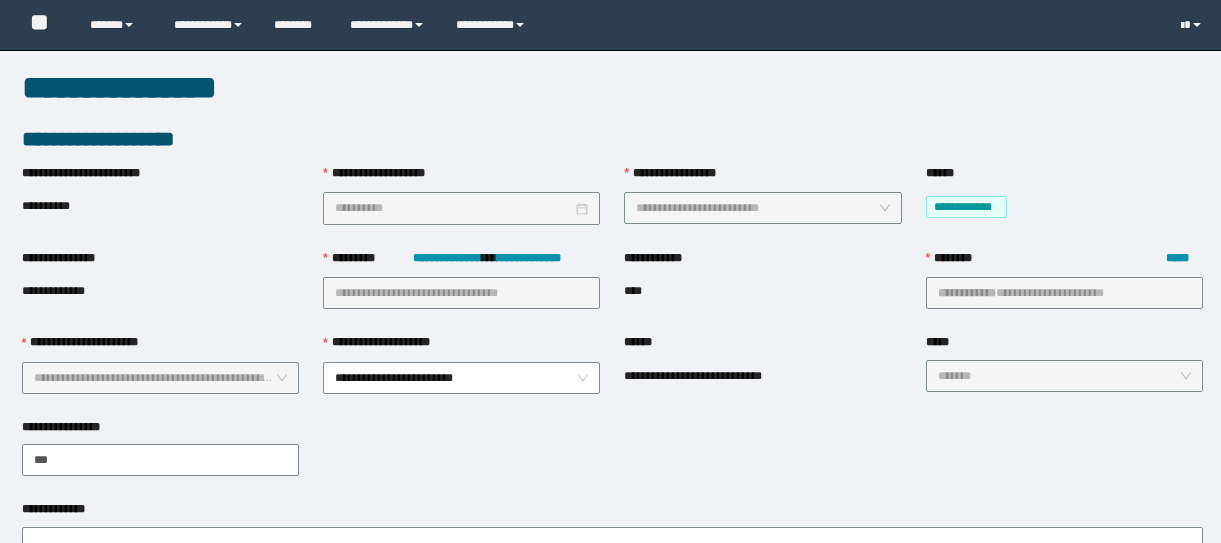 scroll, scrollTop: 1000, scrollLeft: 0, axis: vertical 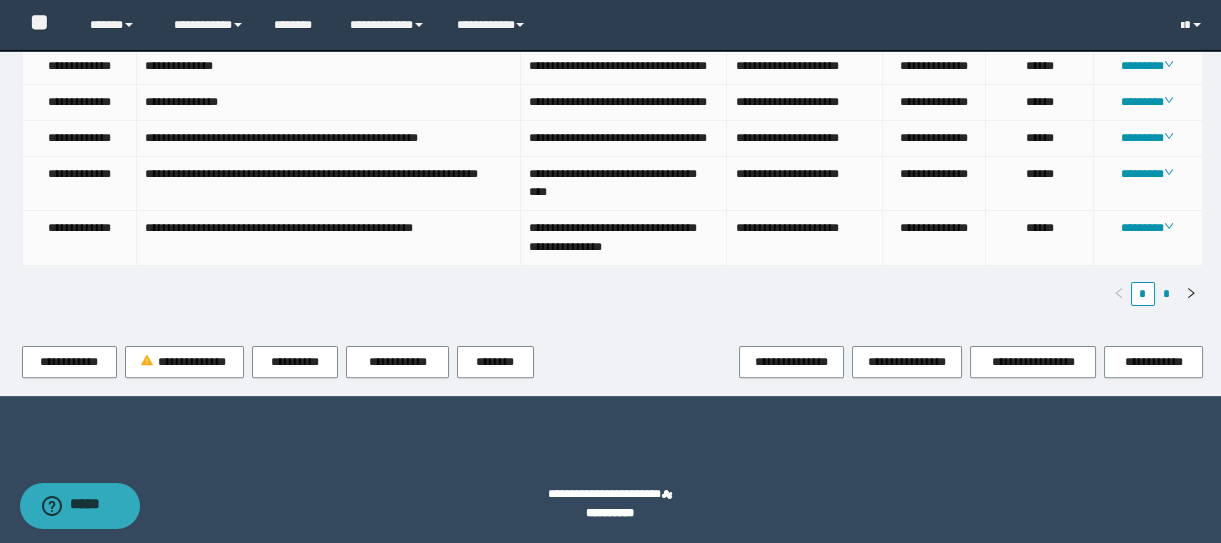 click on "*" at bounding box center (1167, 294) 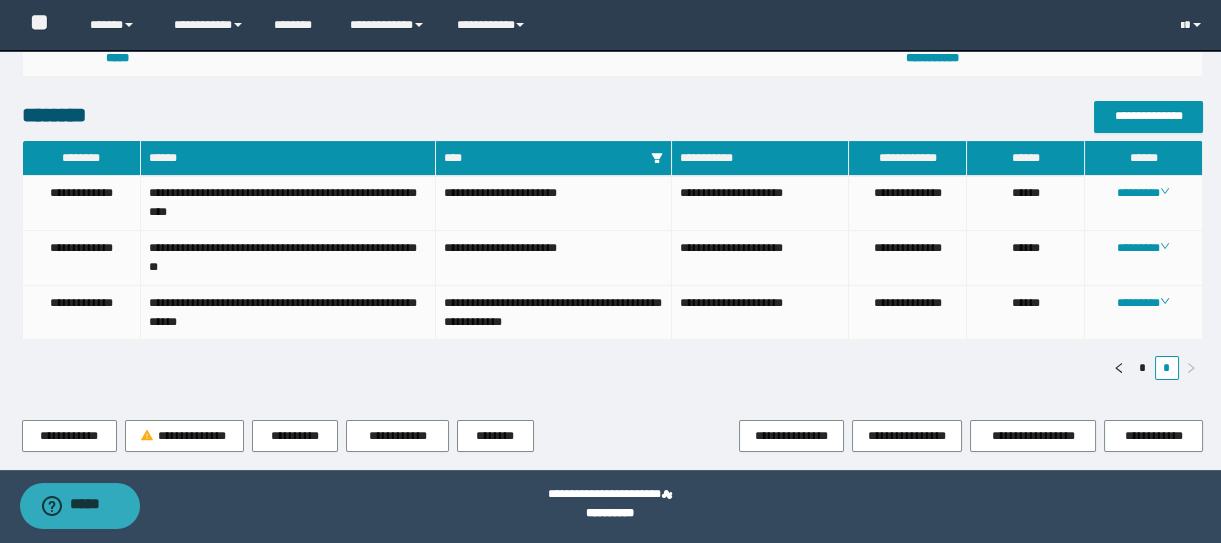 scroll, scrollTop: 926, scrollLeft: 0, axis: vertical 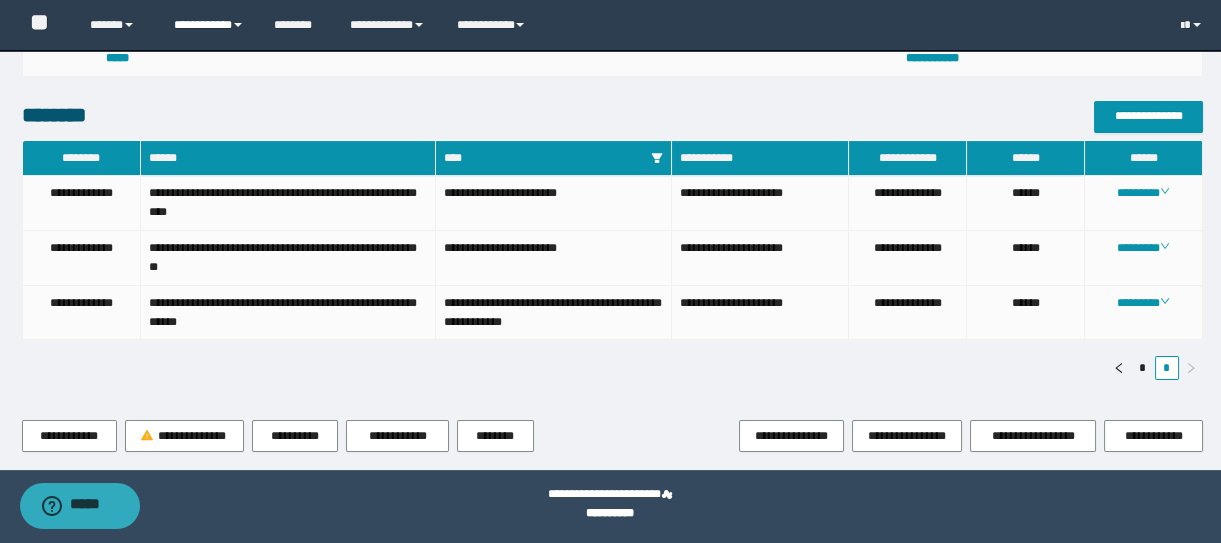 click on "**********" at bounding box center (209, 25) 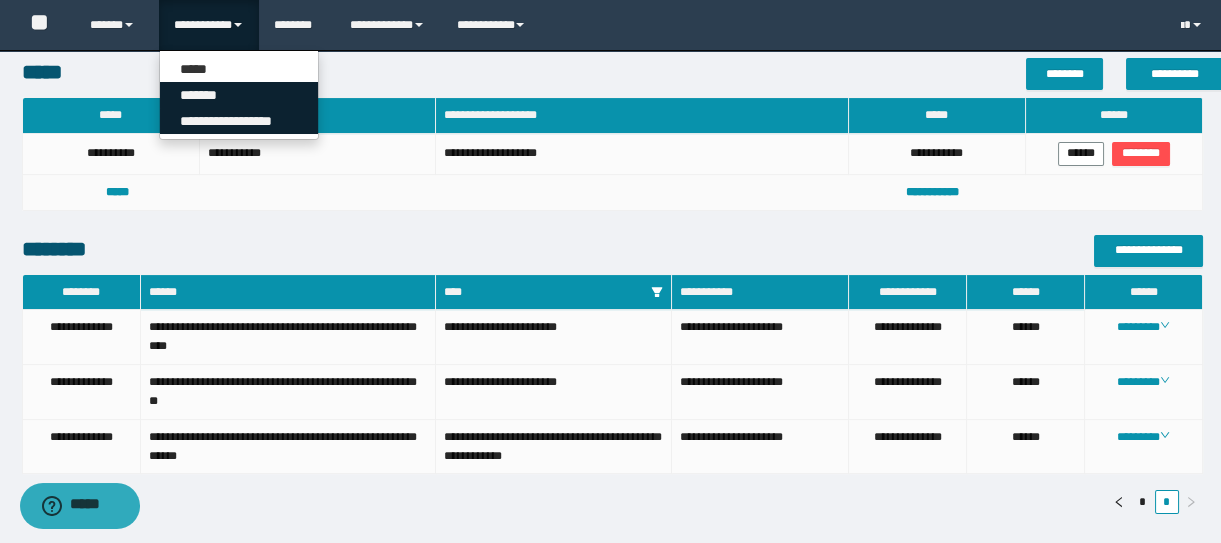 scroll, scrollTop: 653, scrollLeft: 0, axis: vertical 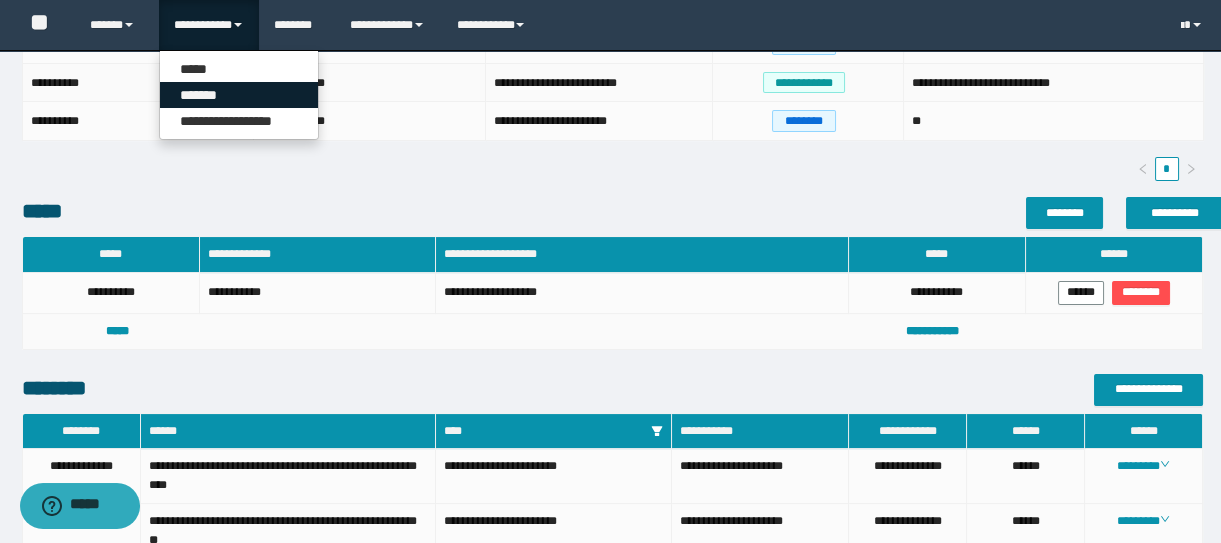 click on "*******" at bounding box center (239, 95) 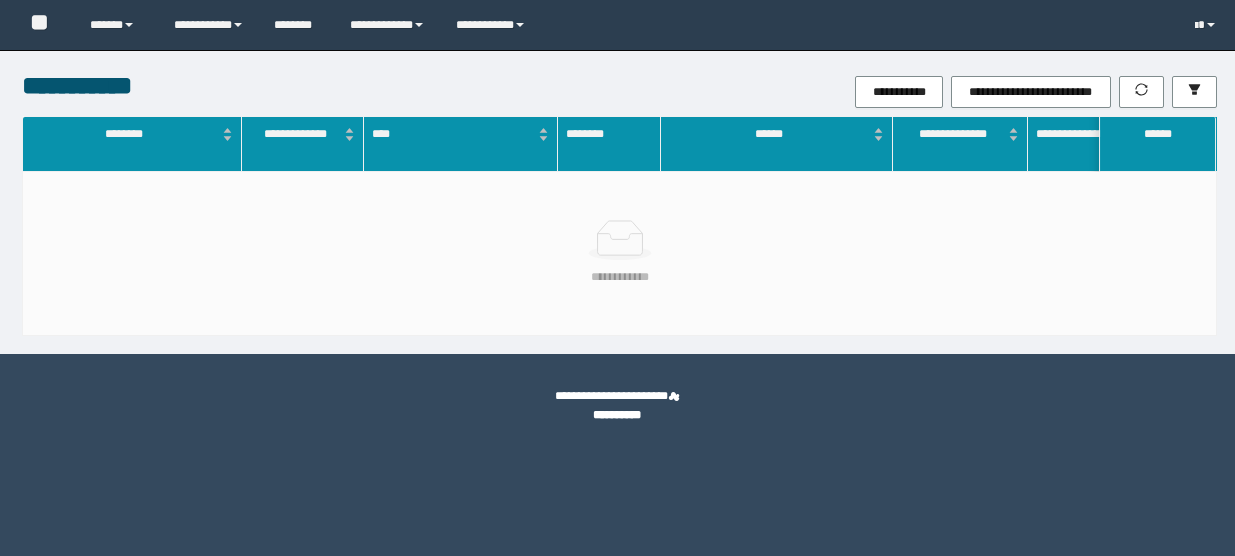 scroll, scrollTop: 0, scrollLeft: 0, axis: both 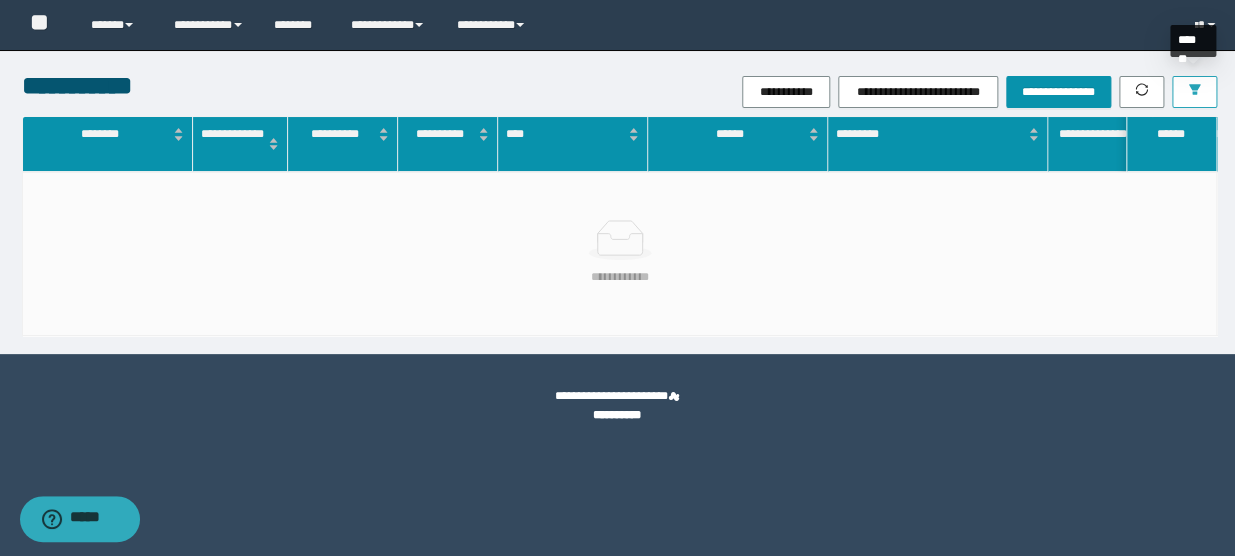 click at bounding box center (1194, 91) 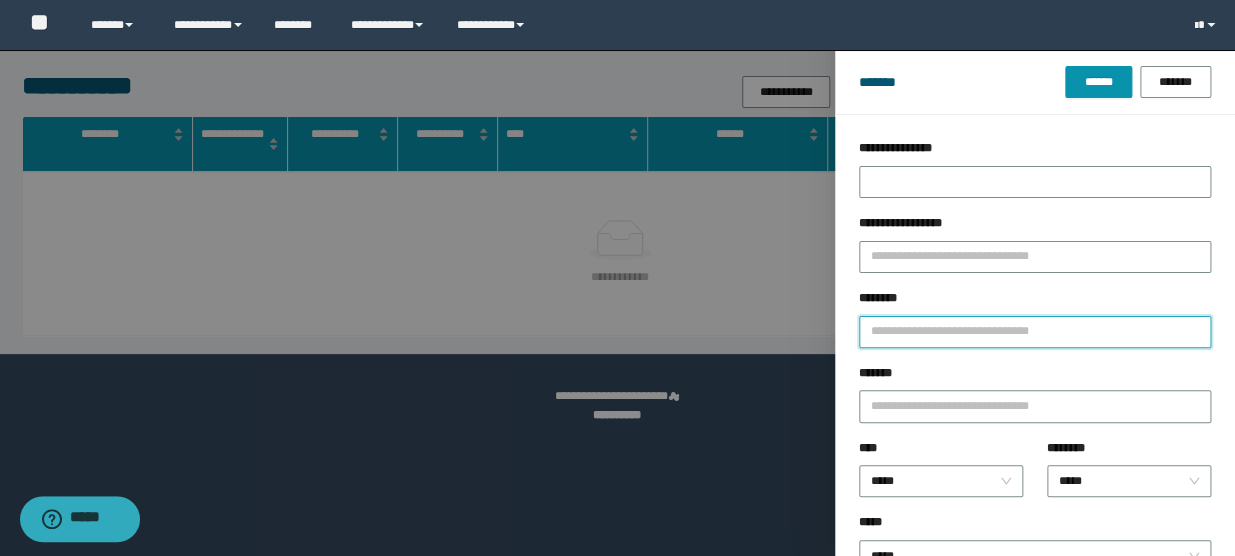 click on "********" at bounding box center (1035, 332) 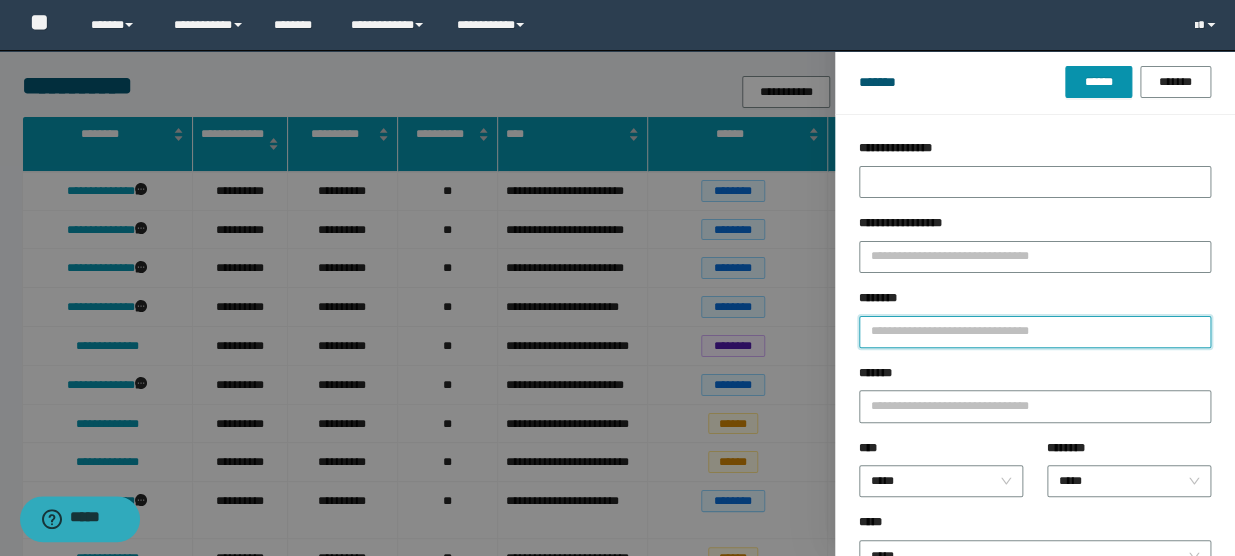 type on "*" 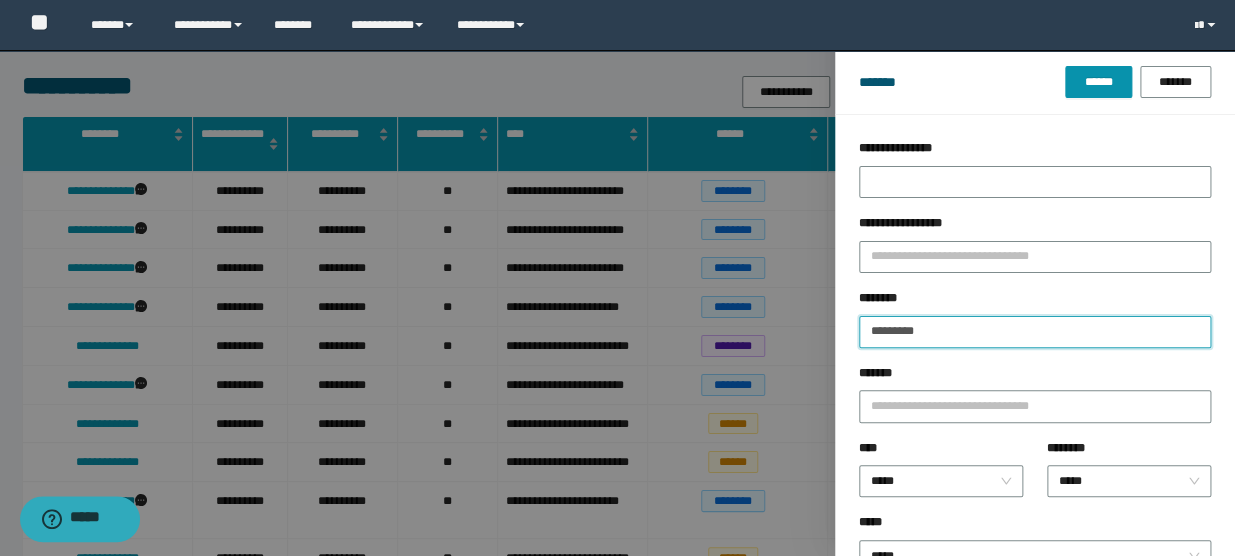 click on "******" at bounding box center [1098, 82] 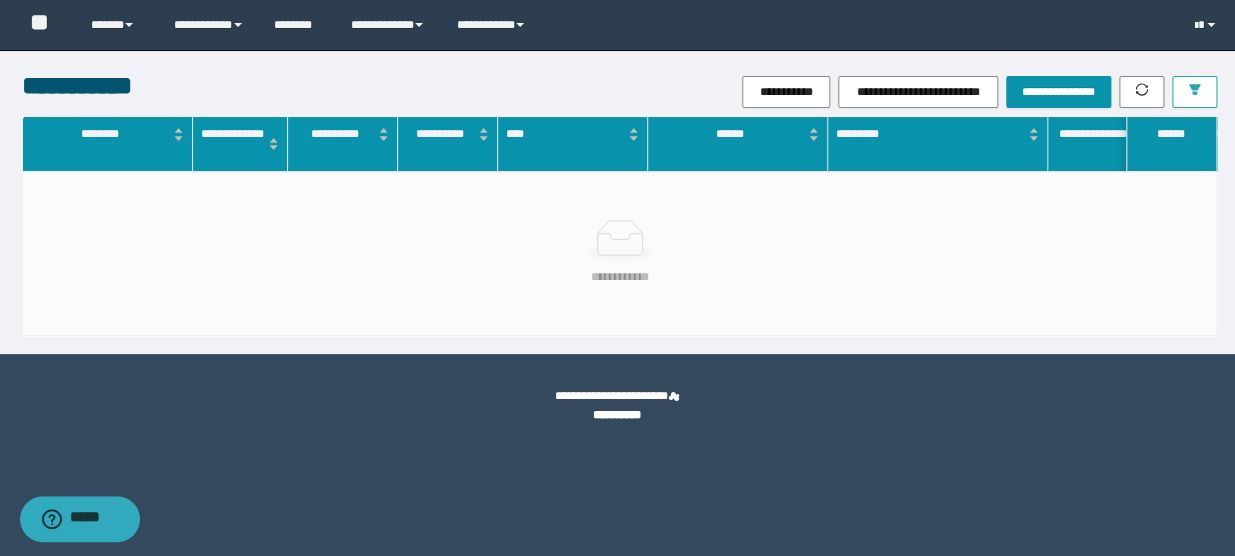 click 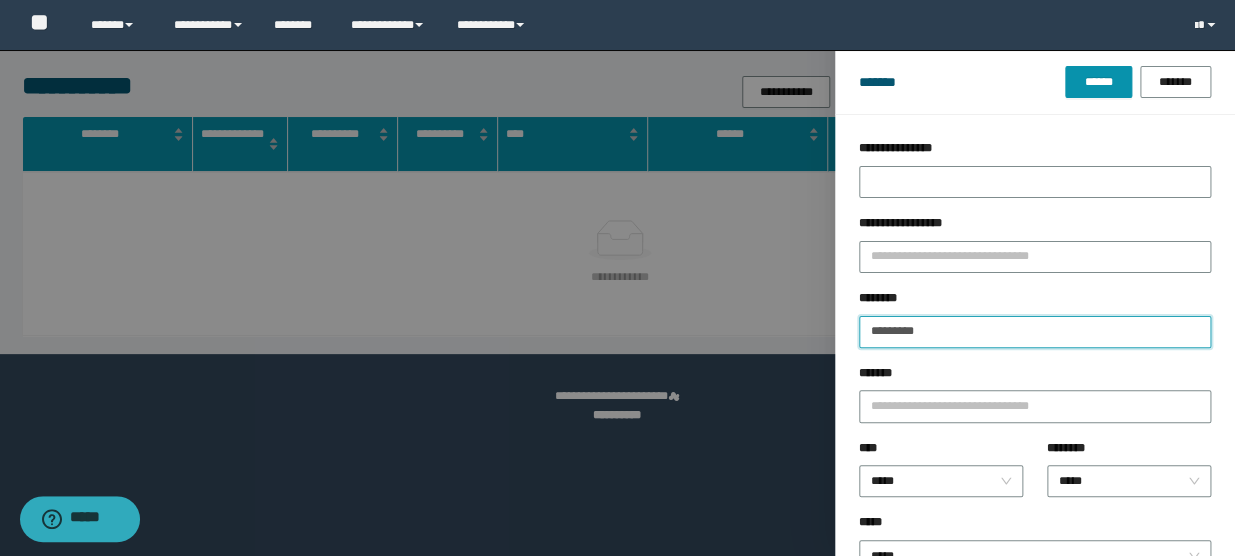 click on "*********" at bounding box center (1035, 332) 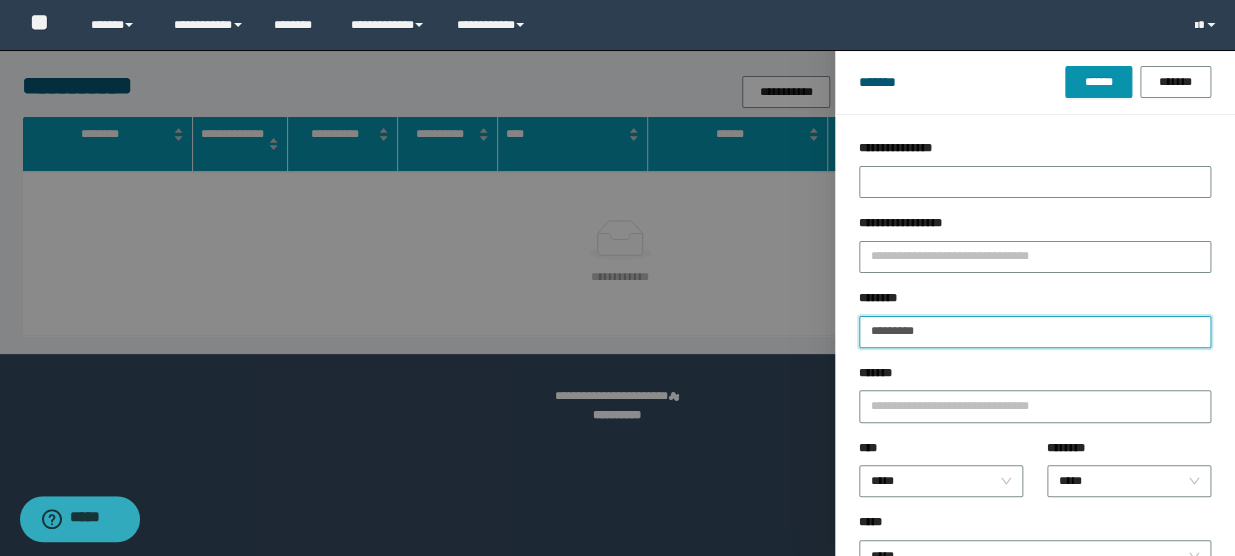 click on "*********" at bounding box center (1035, 332) 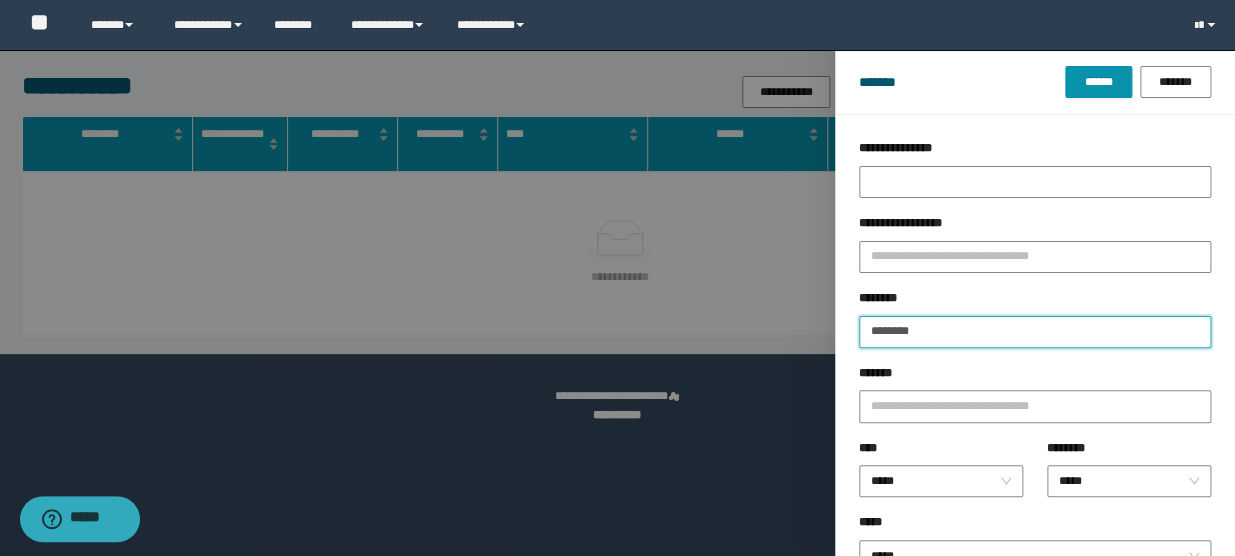 type on "********" 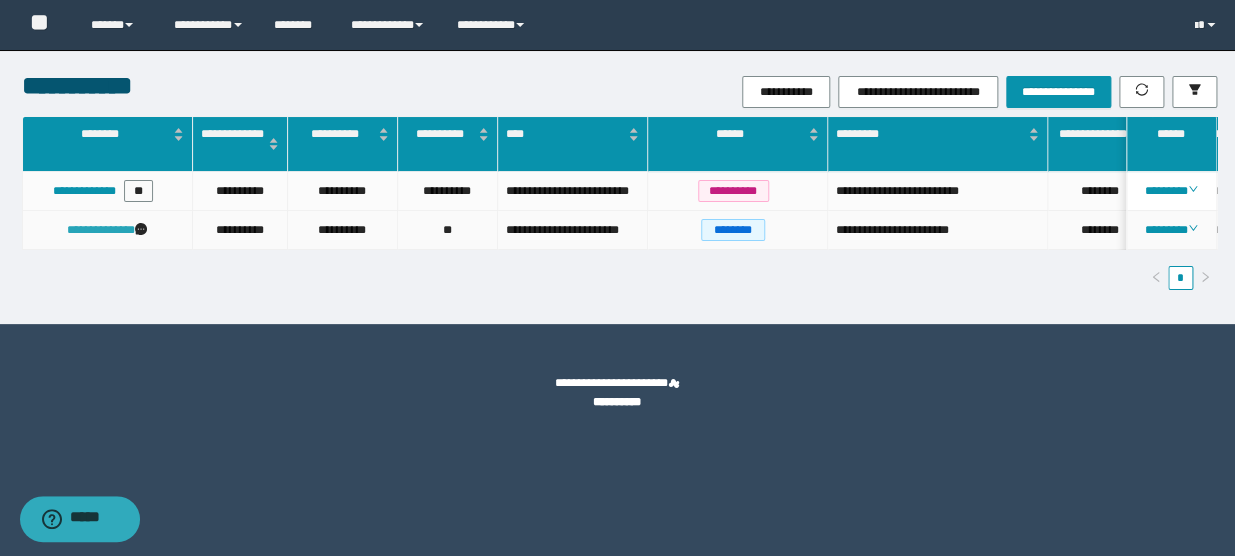 click on "**********" at bounding box center (101, 230) 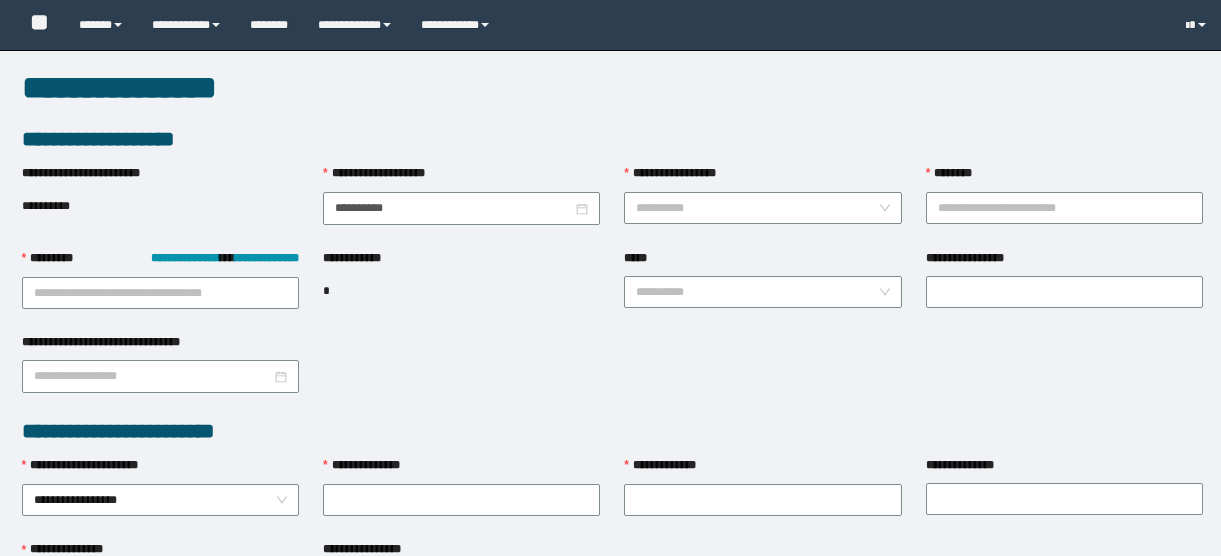scroll, scrollTop: 0, scrollLeft: 0, axis: both 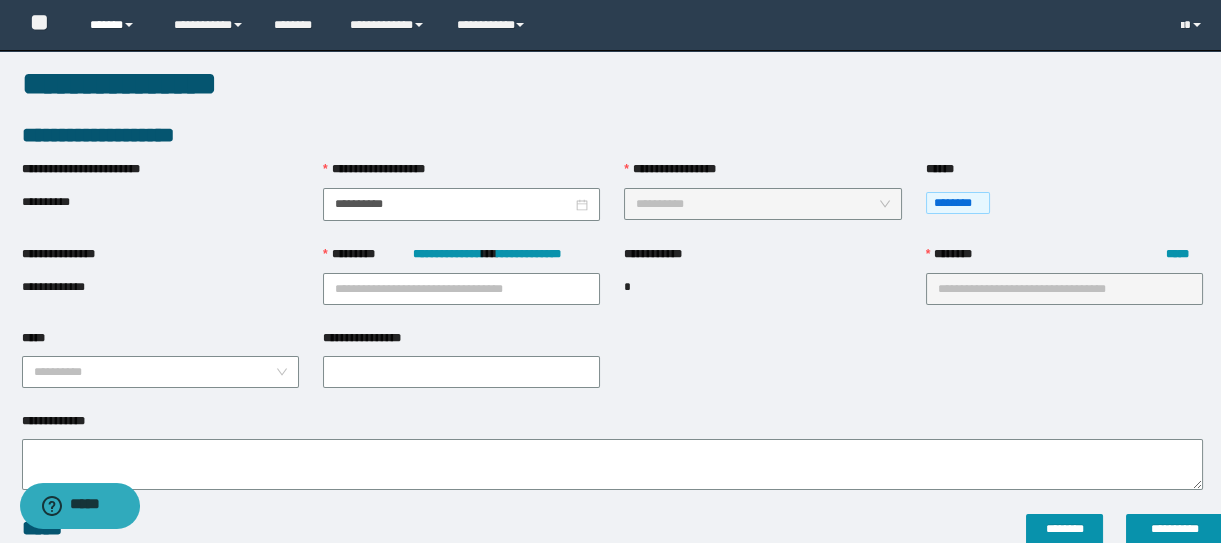 type on "**********" 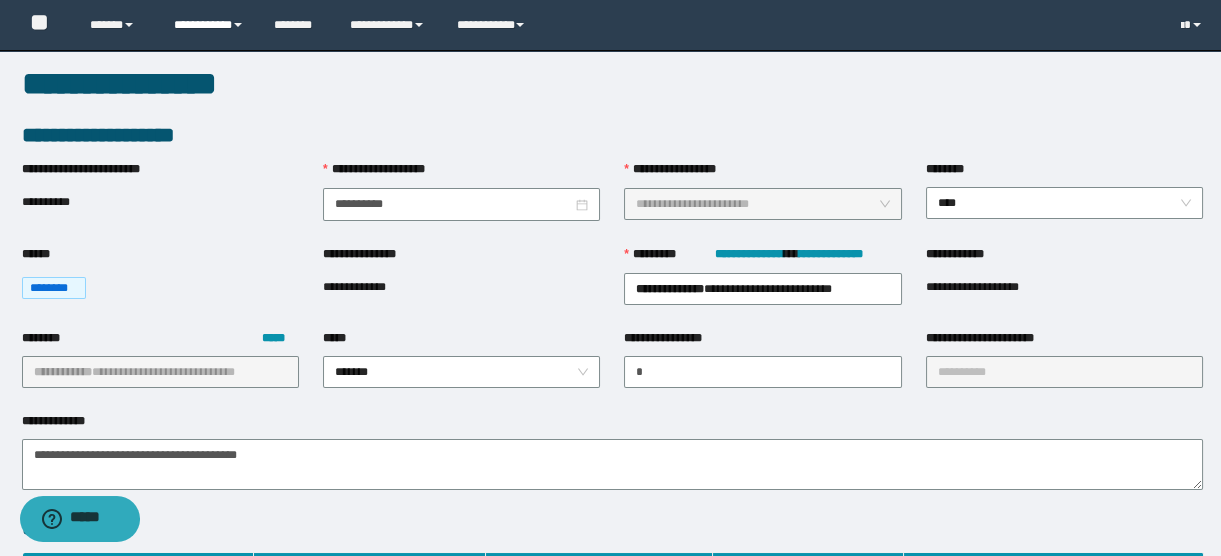click on "**********" at bounding box center [209, 25] 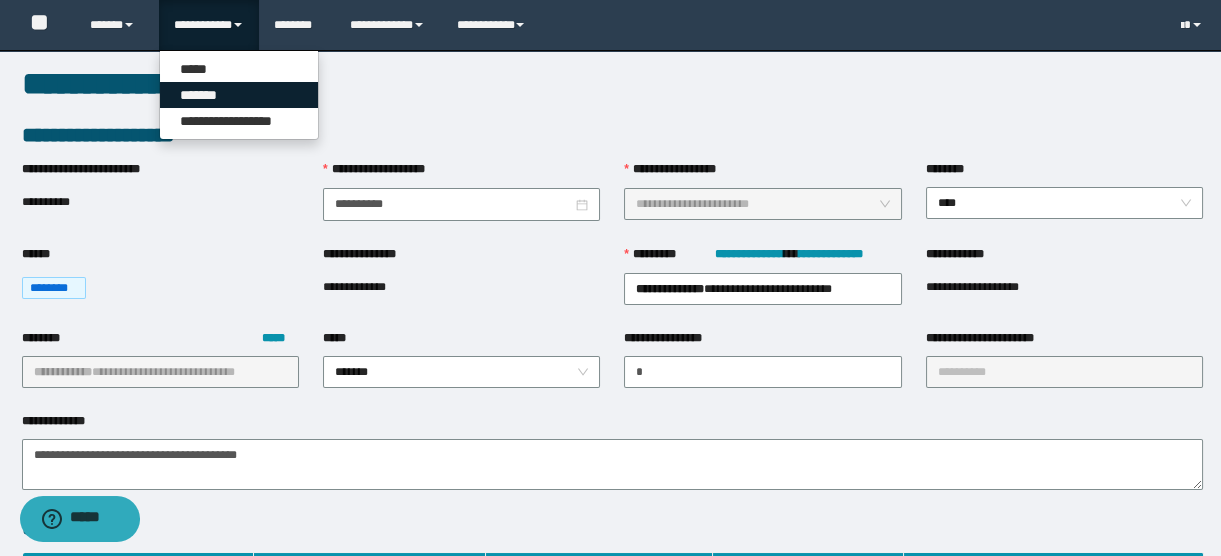 click on "*******" at bounding box center (239, 95) 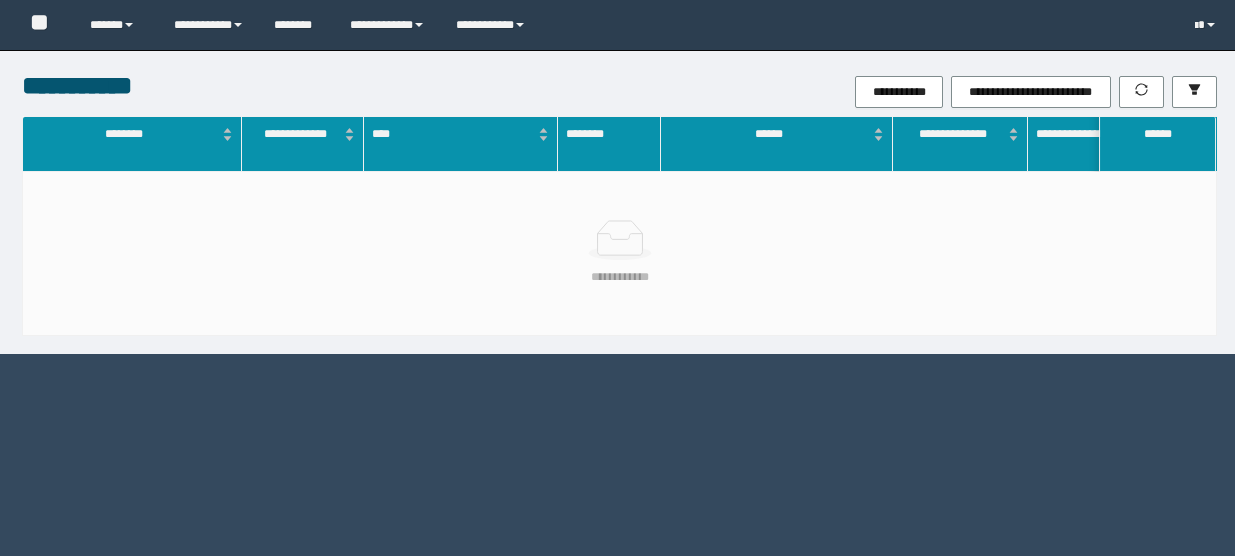 scroll, scrollTop: 0, scrollLeft: 0, axis: both 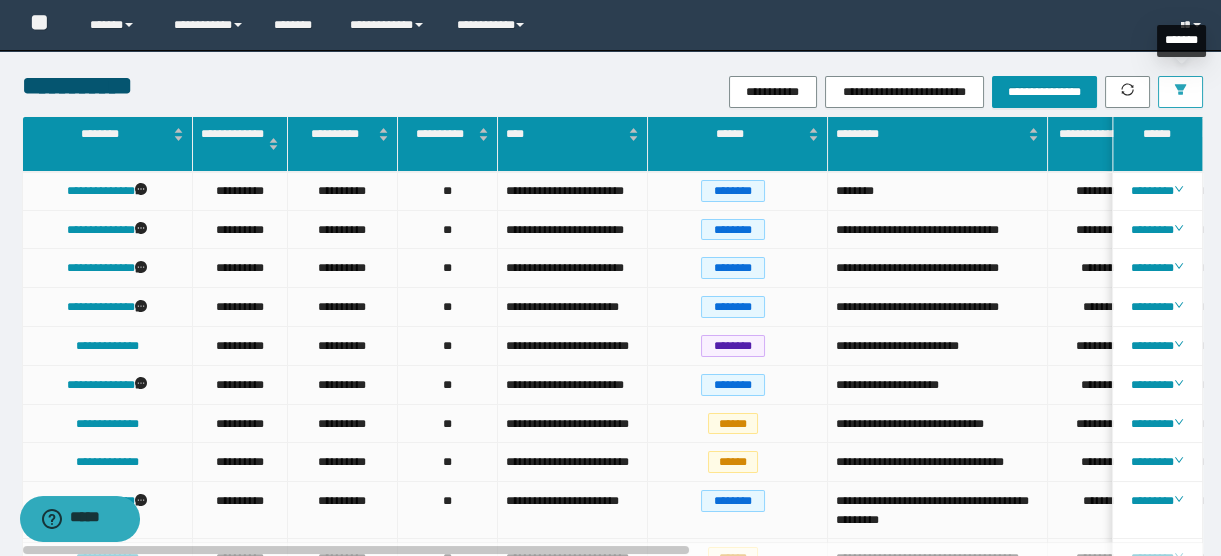 click 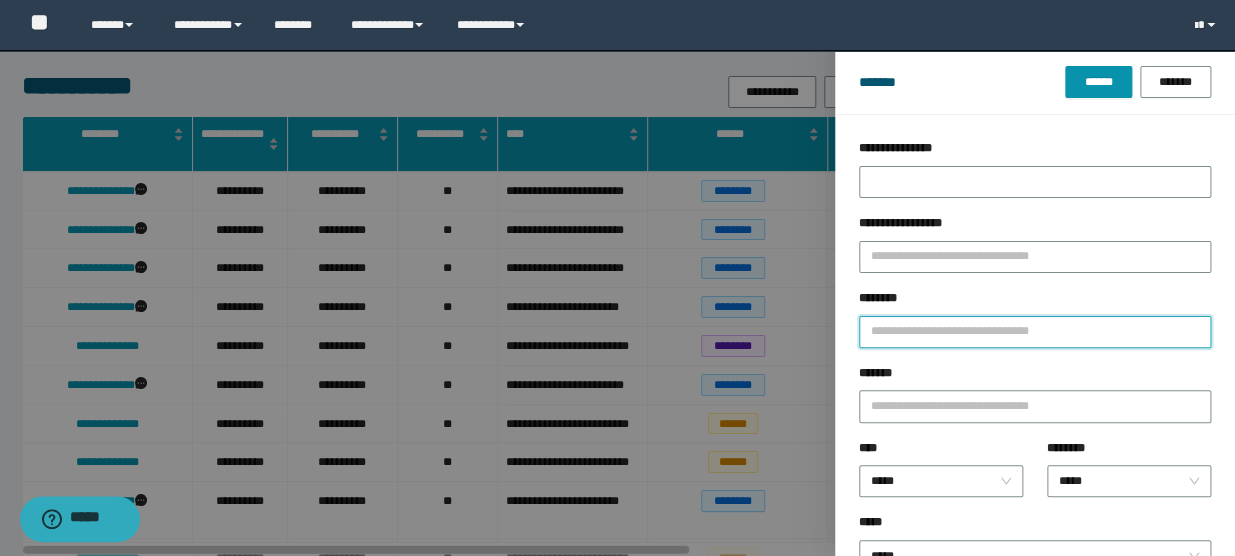 click on "********" at bounding box center [1035, 332] 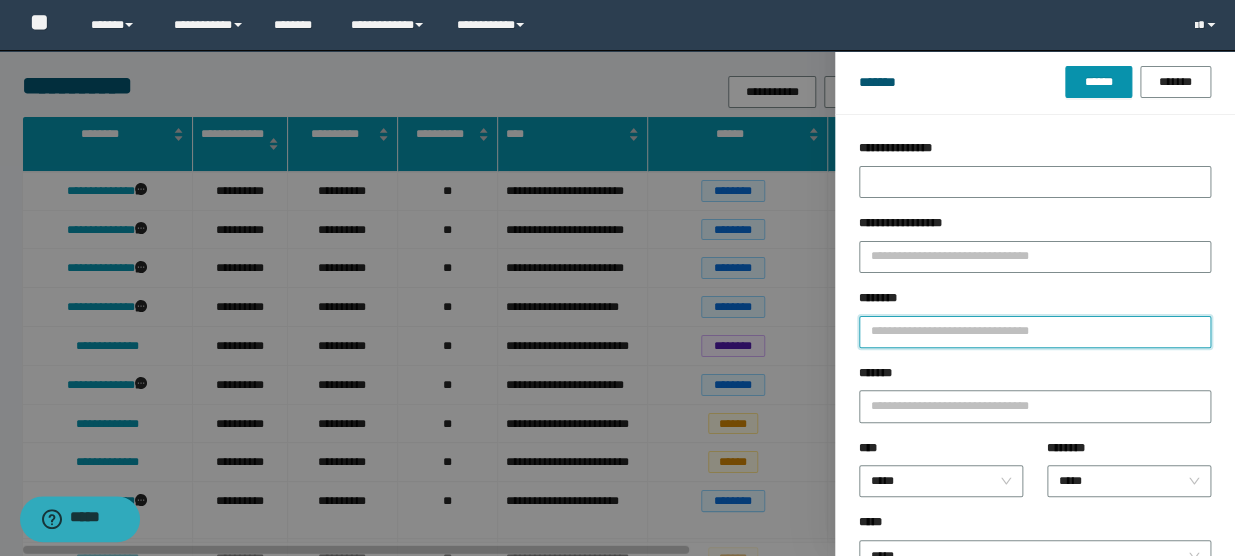type on "*" 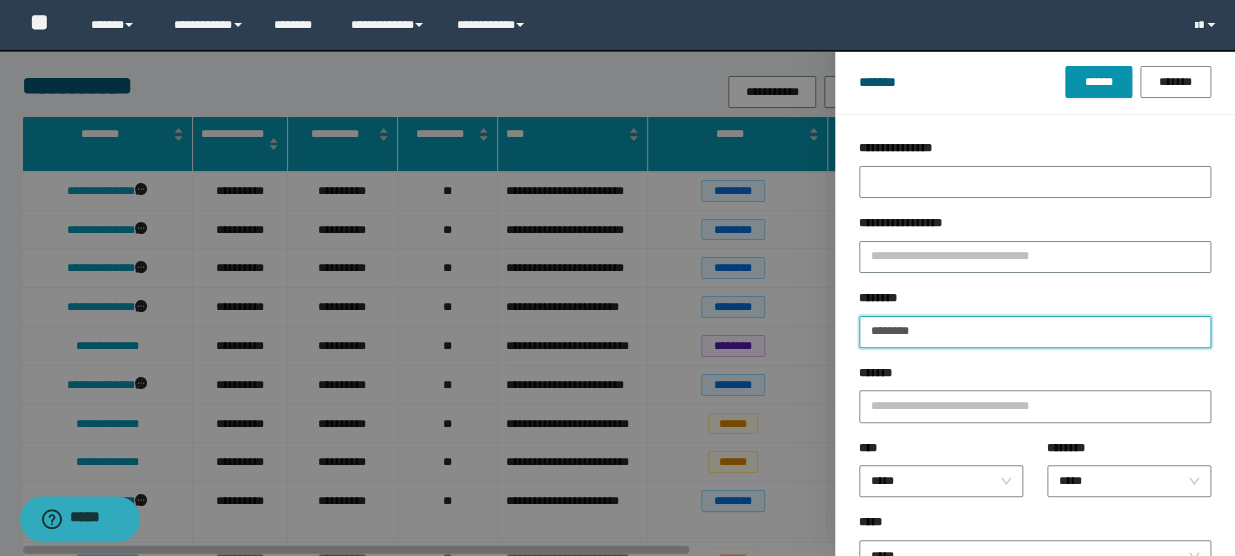 type on "********" 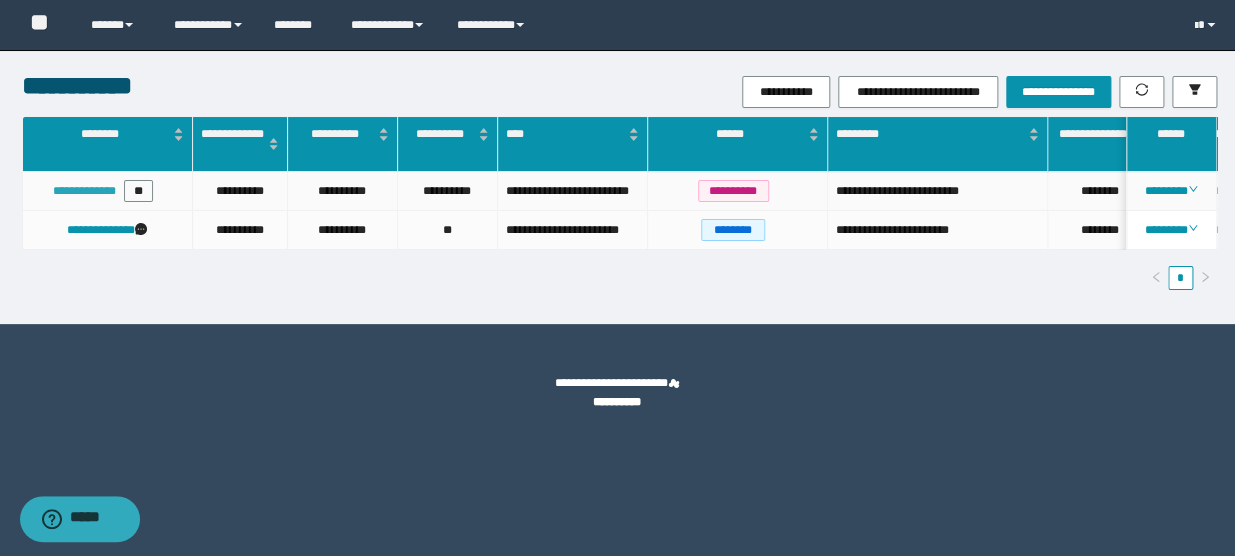 click on "**********" at bounding box center (84, 191) 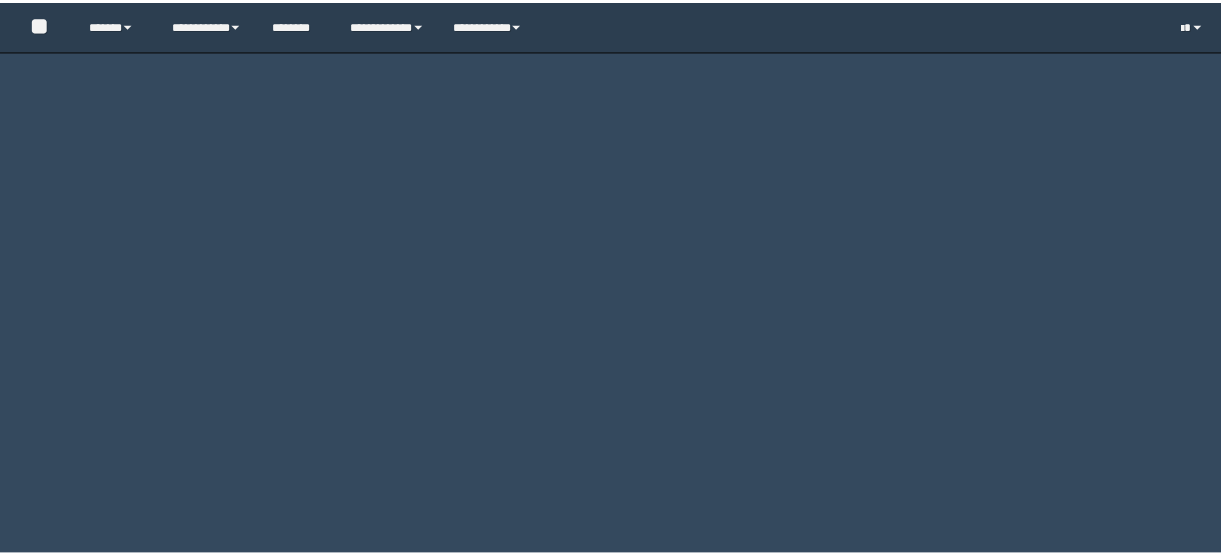 scroll, scrollTop: 0, scrollLeft: 0, axis: both 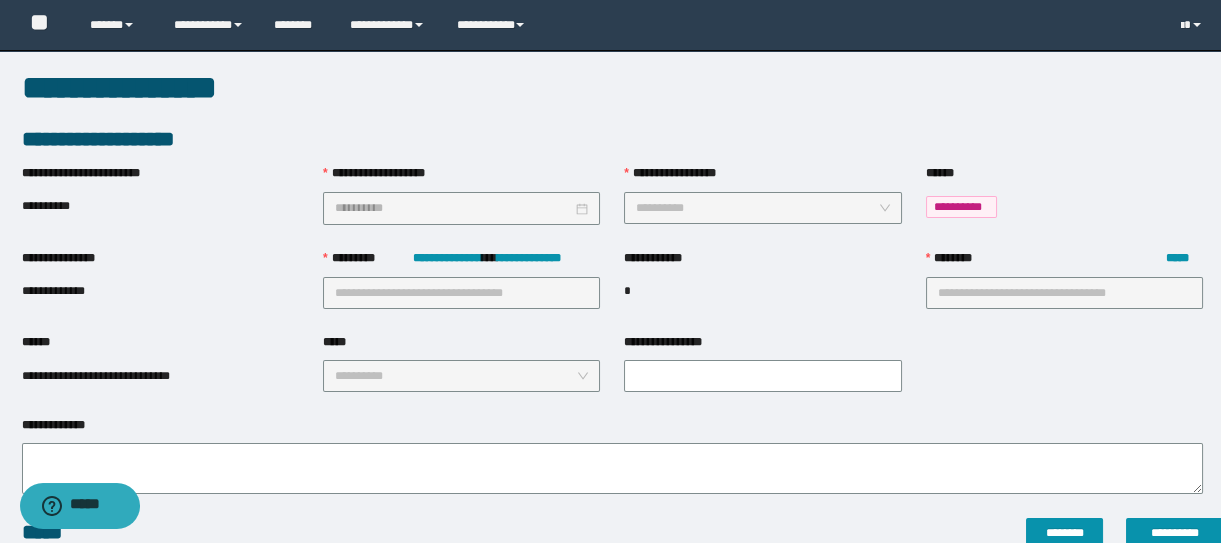 type on "**********" 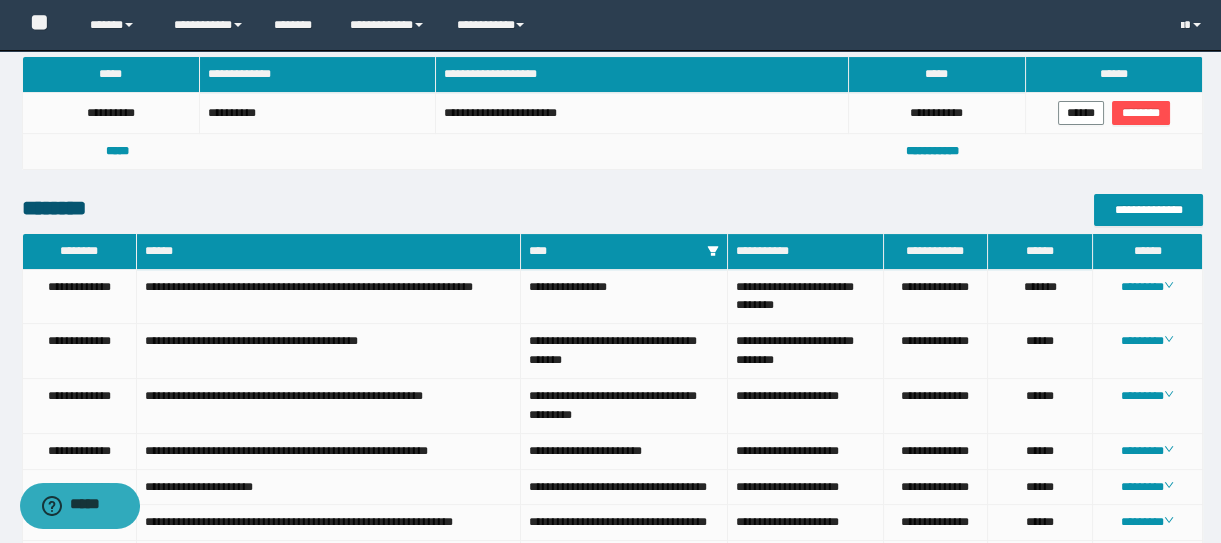 scroll, scrollTop: 818, scrollLeft: 0, axis: vertical 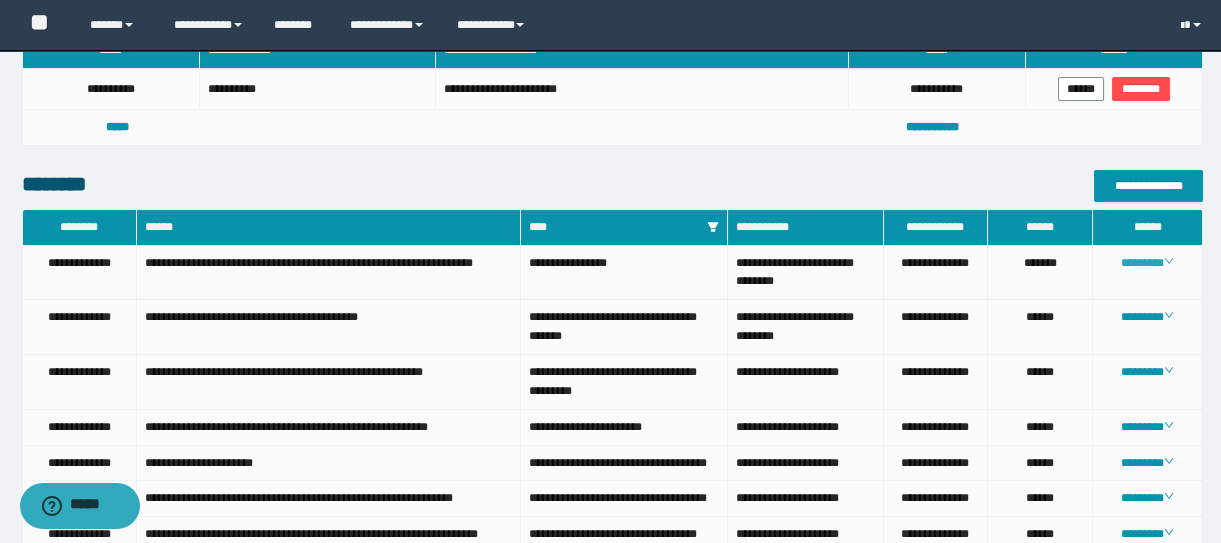 click on "********" at bounding box center [1147, 263] 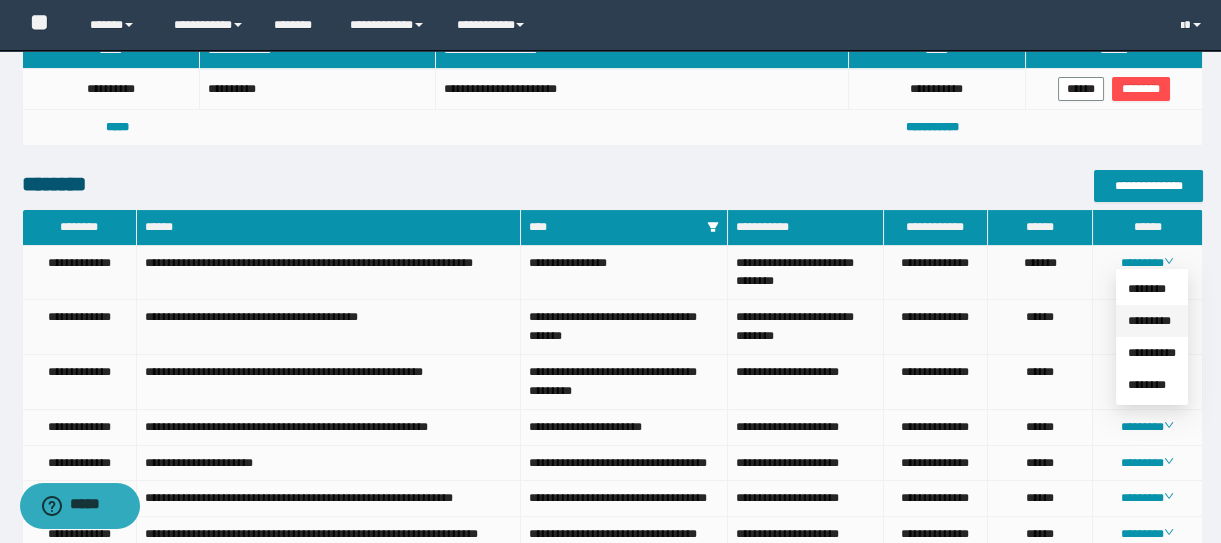 click on "*********" at bounding box center [1149, 321] 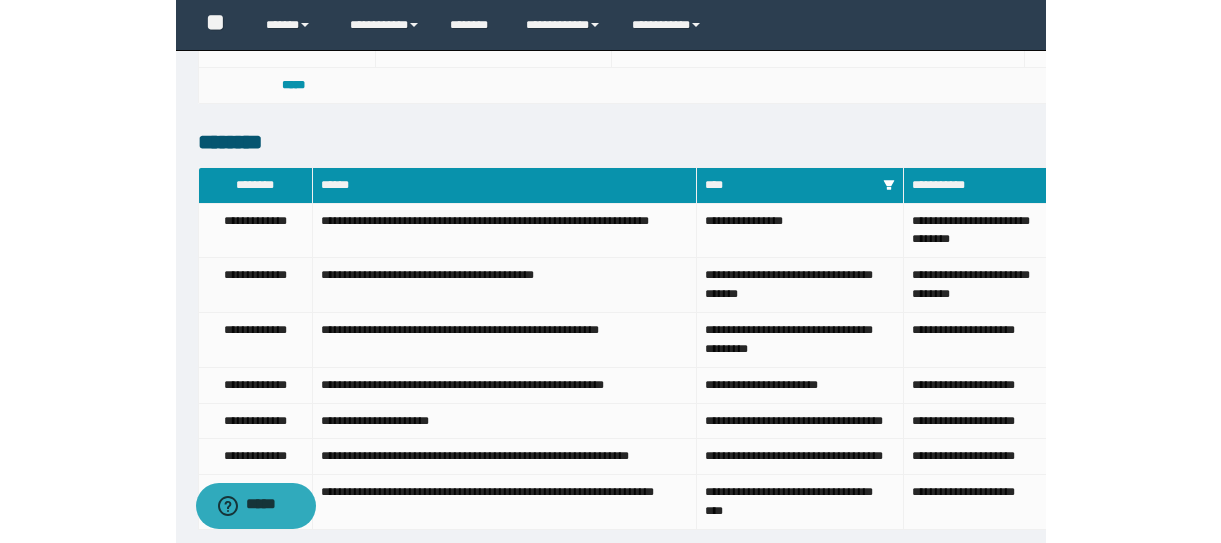 scroll, scrollTop: 818, scrollLeft: 0, axis: vertical 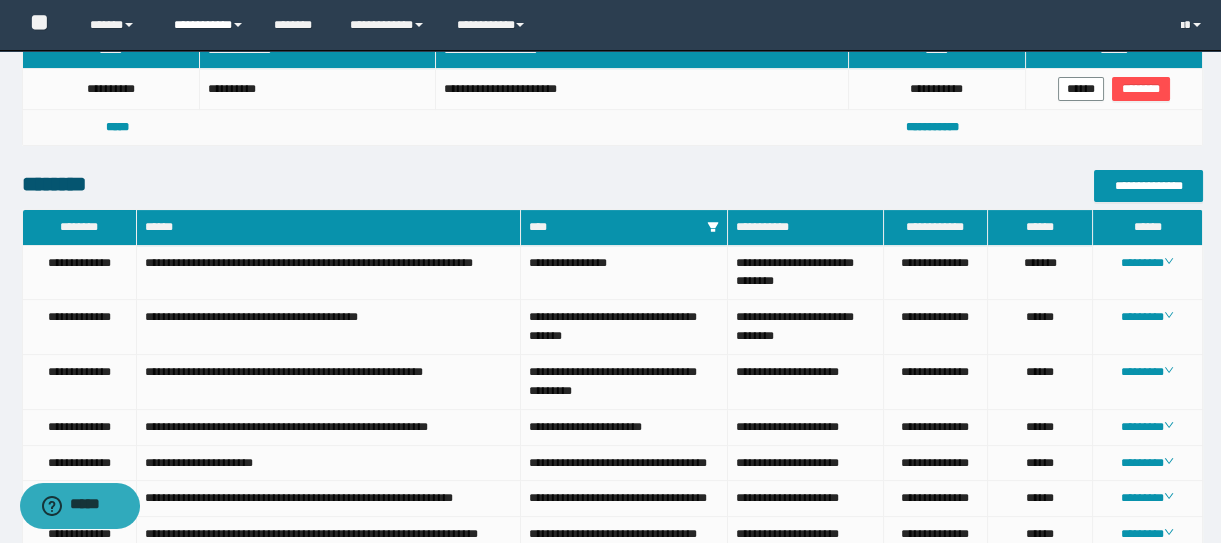 click on "**********" at bounding box center (209, 25) 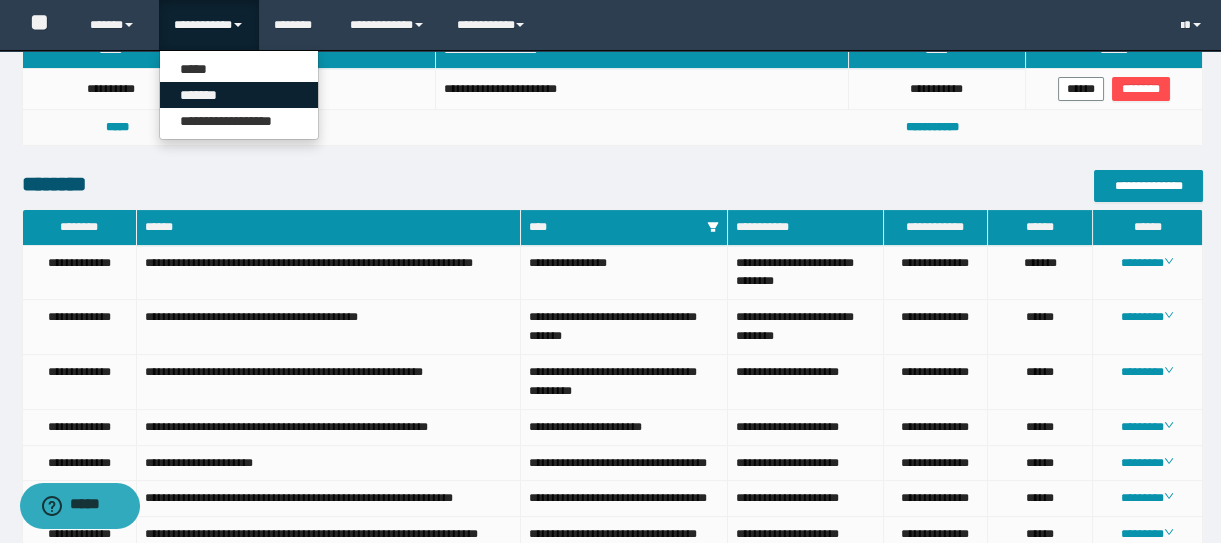 drag, startPoint x: 242, startPoint y: 94, endPoint x: 269, endPoint y: 100, distance: 27.658634 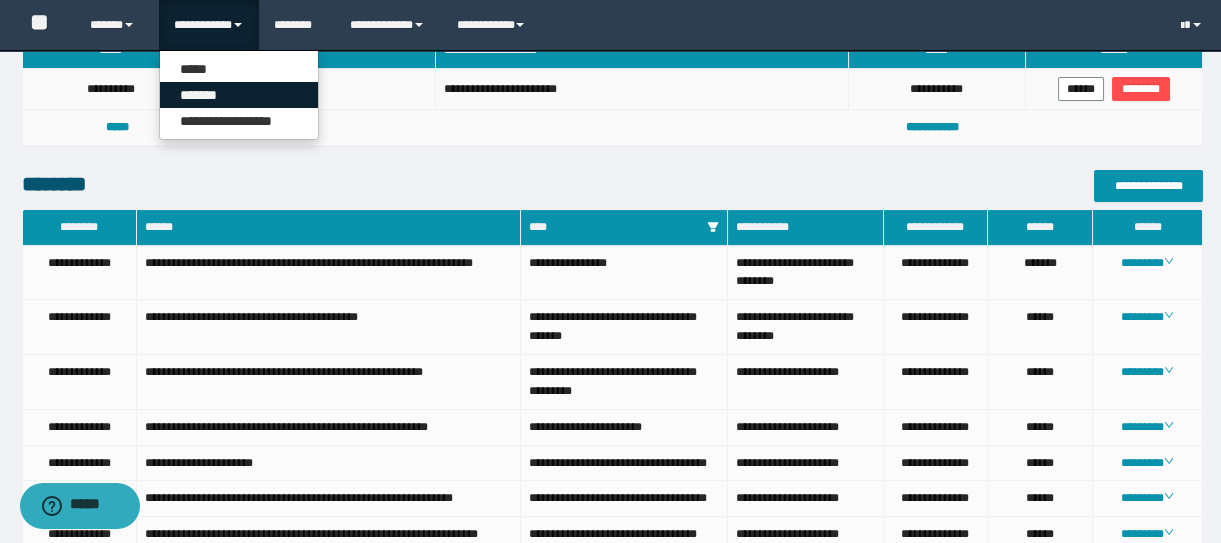 click on "*******" at bounding box center [239, 95] 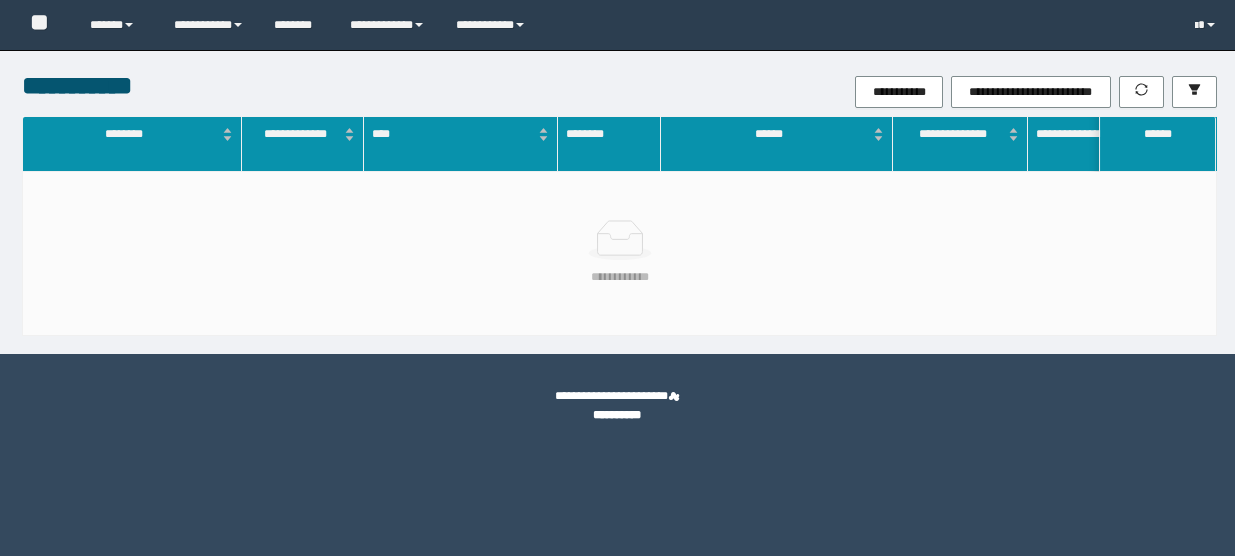 scroll, scrollTop: 0, scrollLeft: 0, axis: both 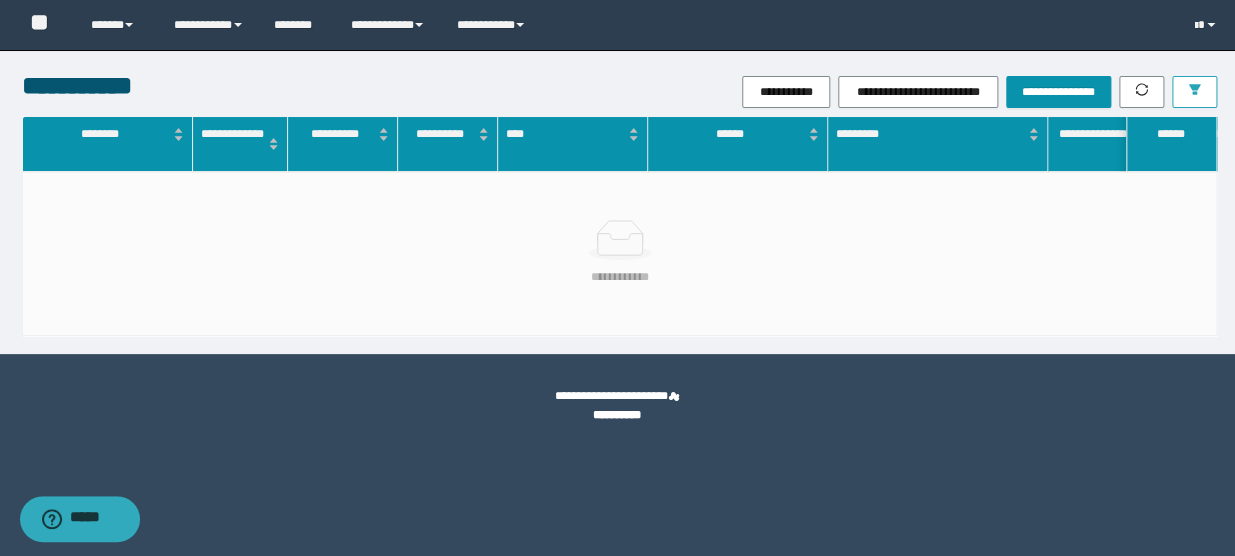 click 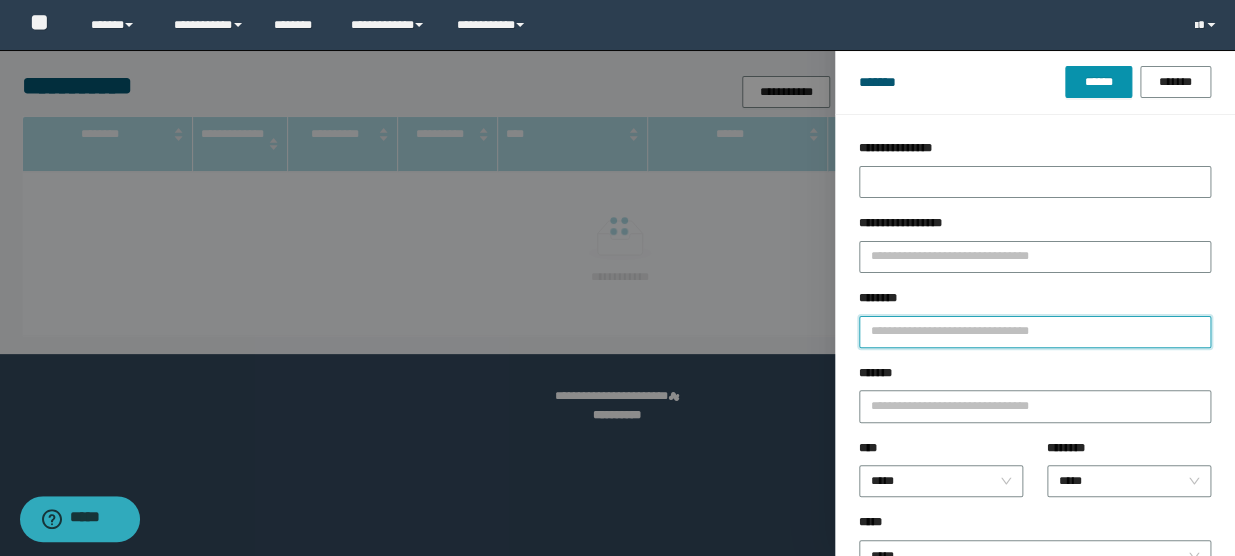 click on "********" at bounding box center [1035, 332] 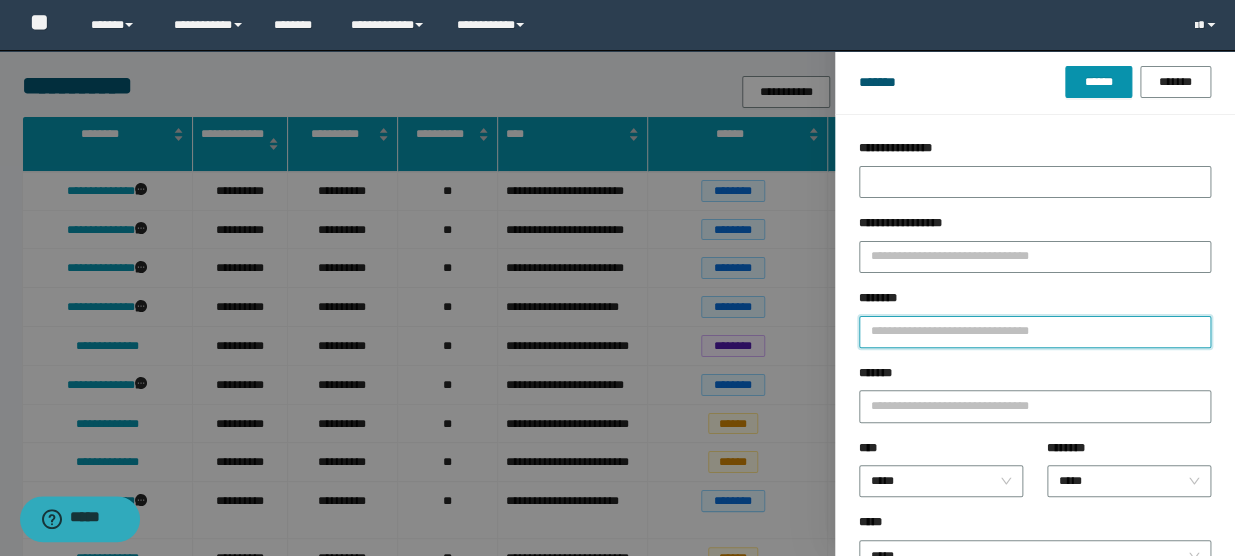 type on "*" 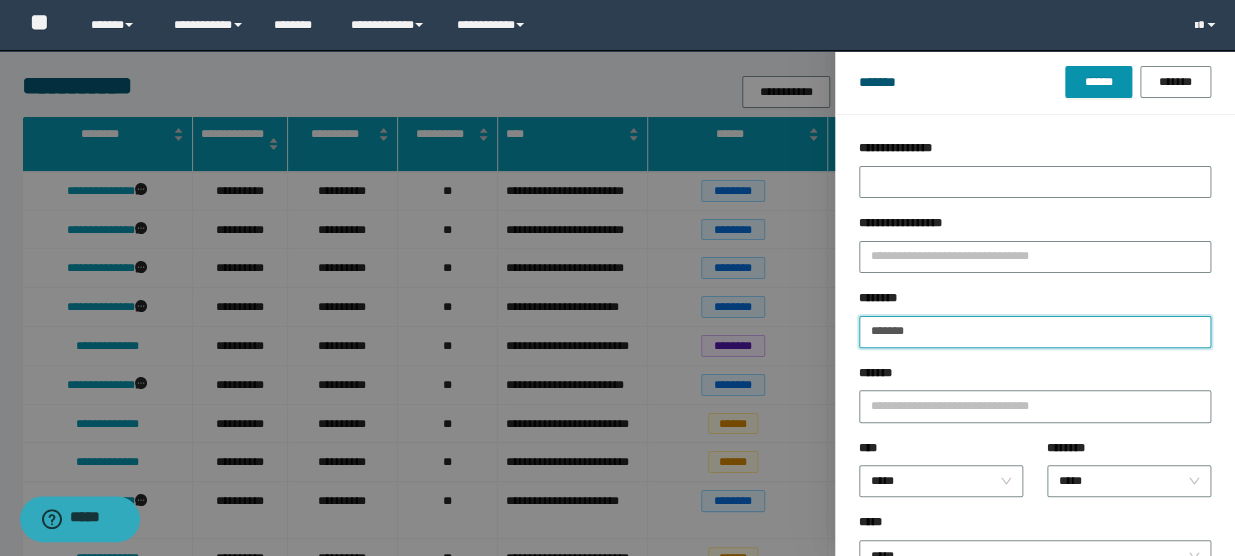 type on "*******" 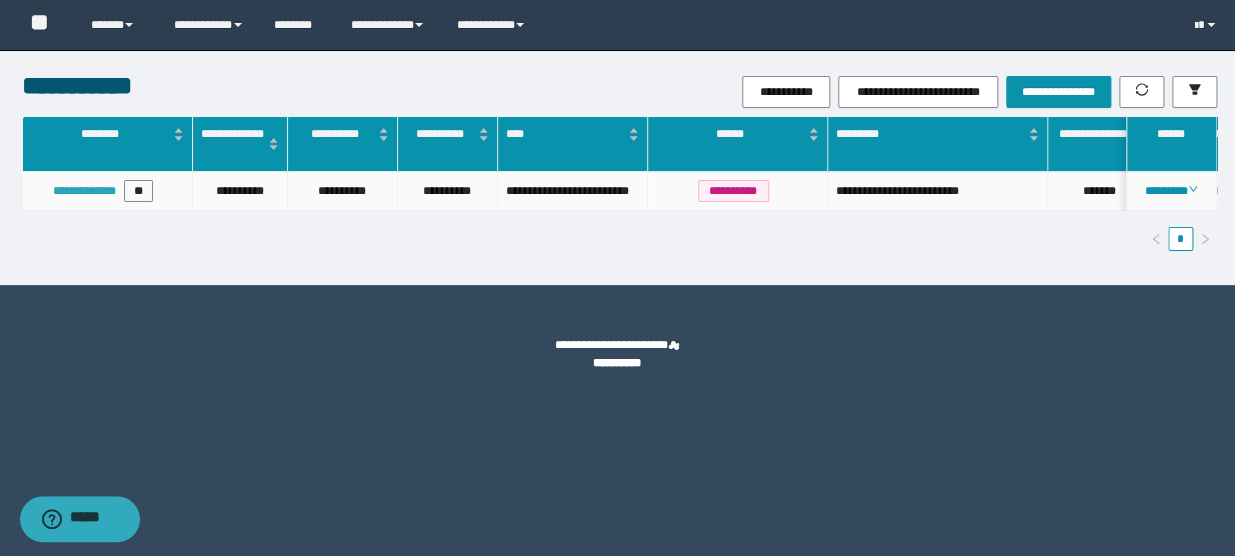 click on "**********" at bounding box center (84, 191) 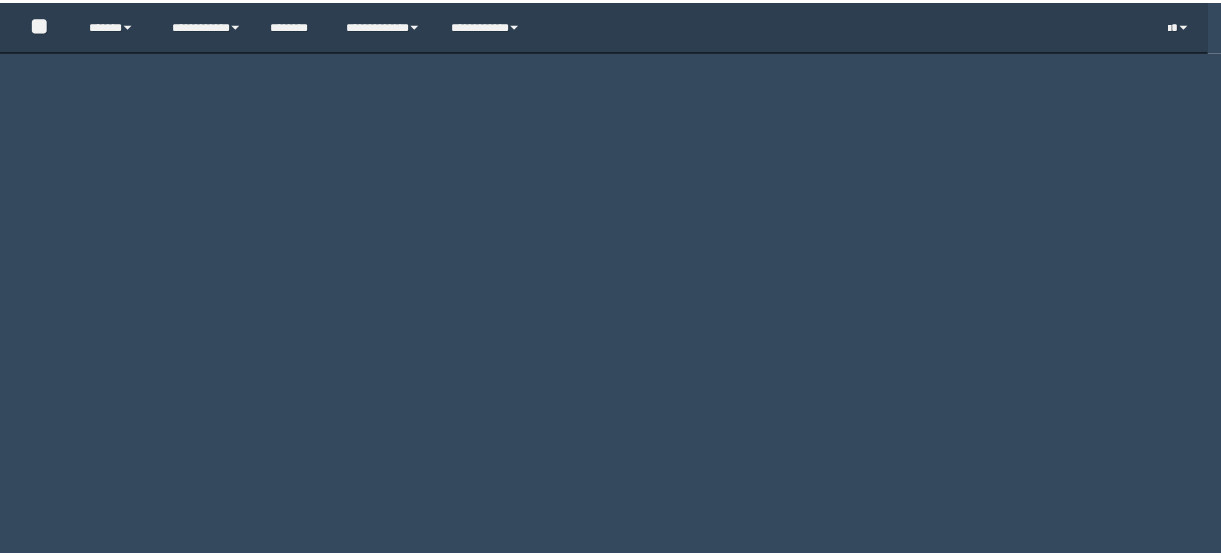 scroll, scrollTop: 0, scrollLeft: 0, axis: both 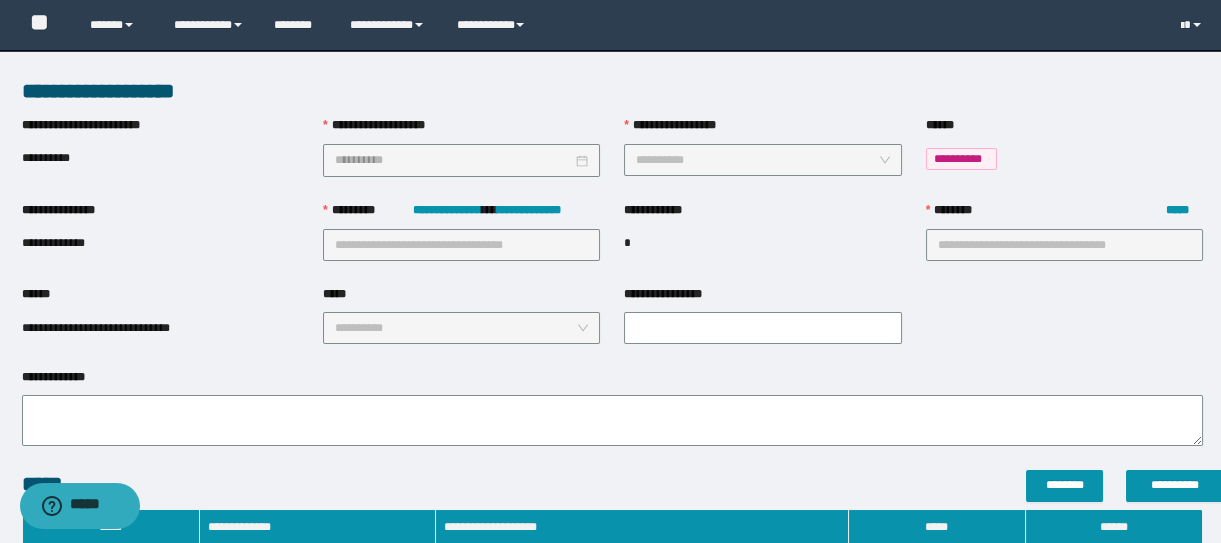 type on "**********" 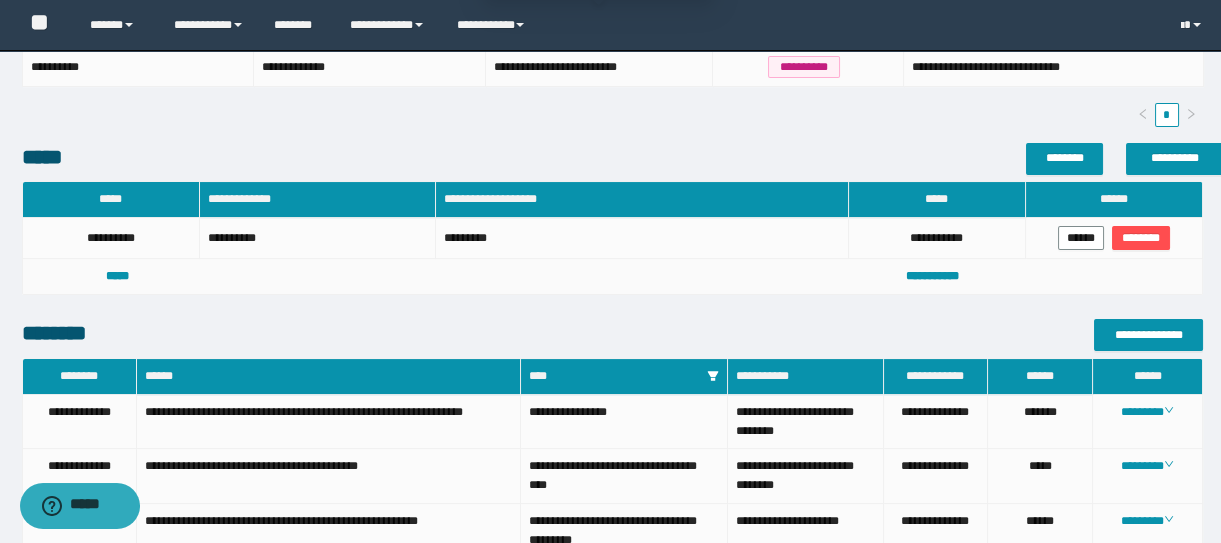 scroll, scrollTop: 636, scrollLeft: 0, axis: vertical 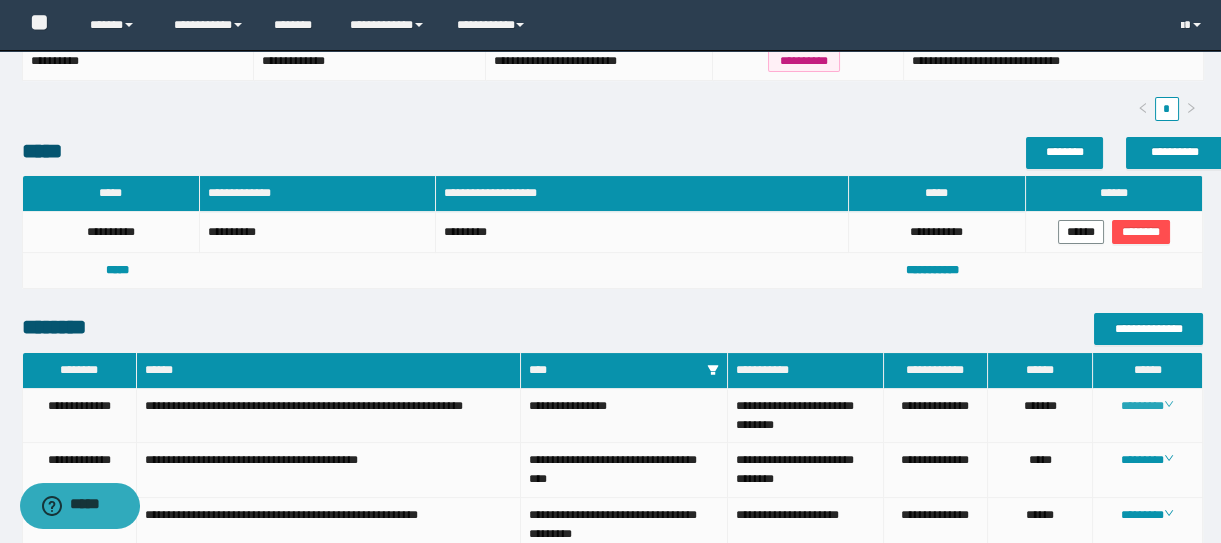 click on "********" at bounding box center (1147, 406) 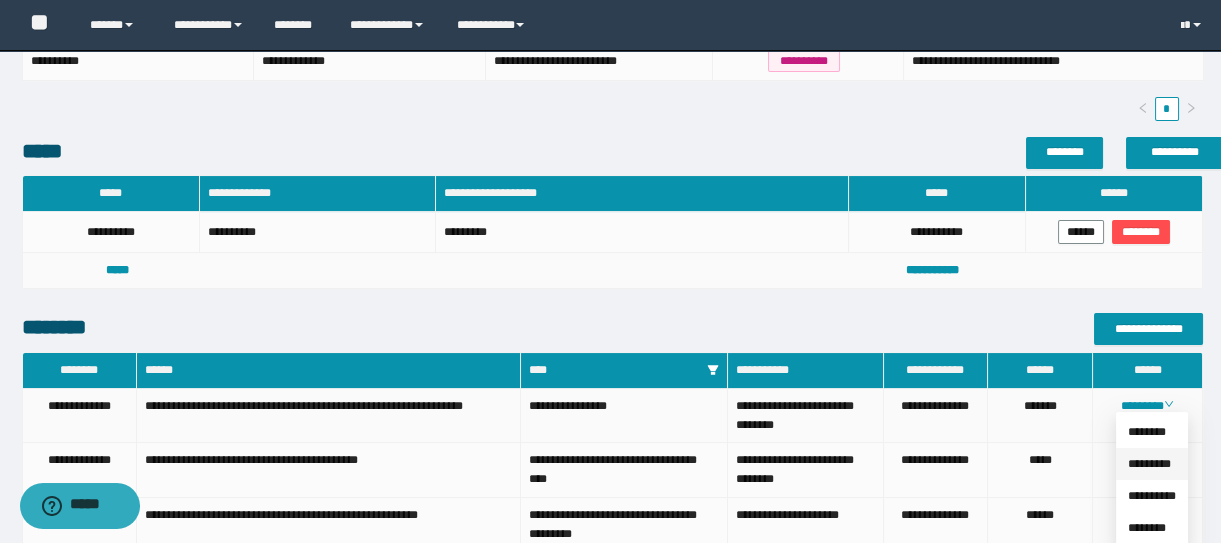 click on "*********" at bounding box center [1149, 464] 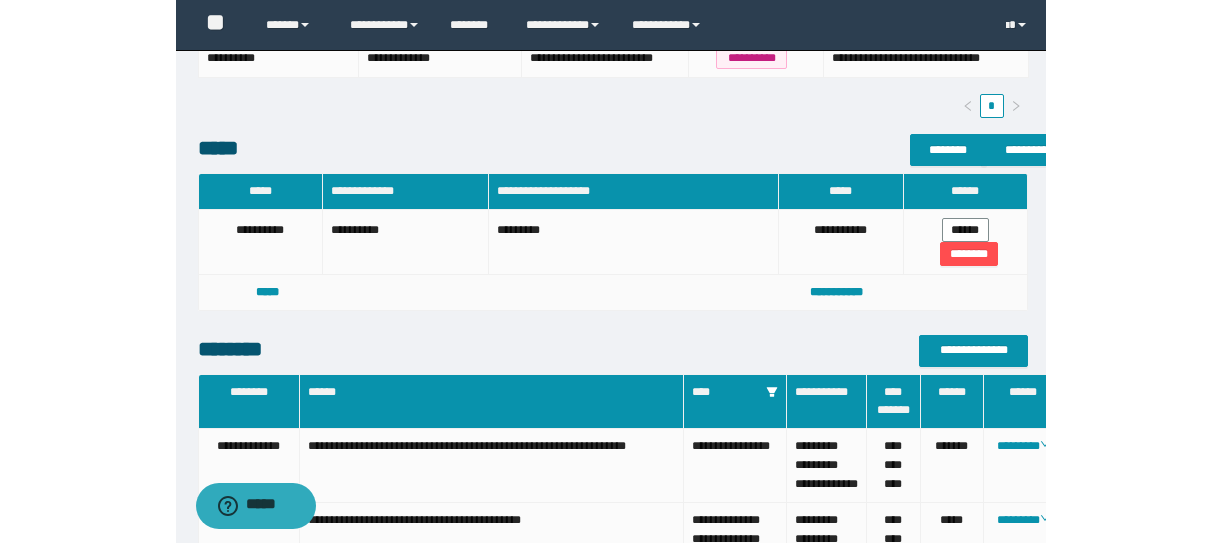 scroll, scrollTop: 636, scrollLeft: 0, axis: vertical 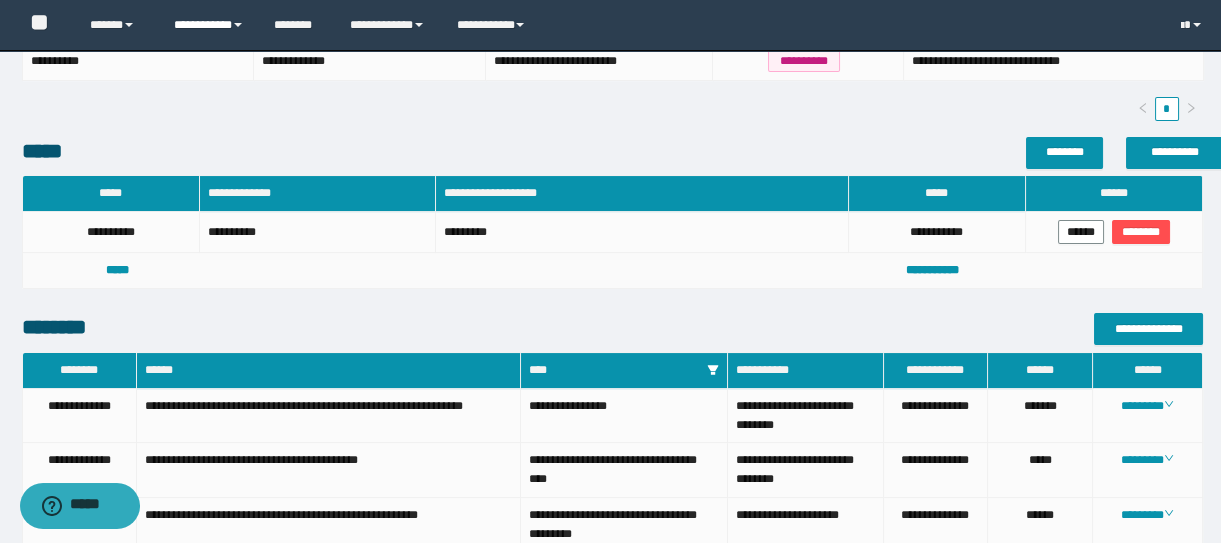 click on "**********" at bounding box center (209, 25) 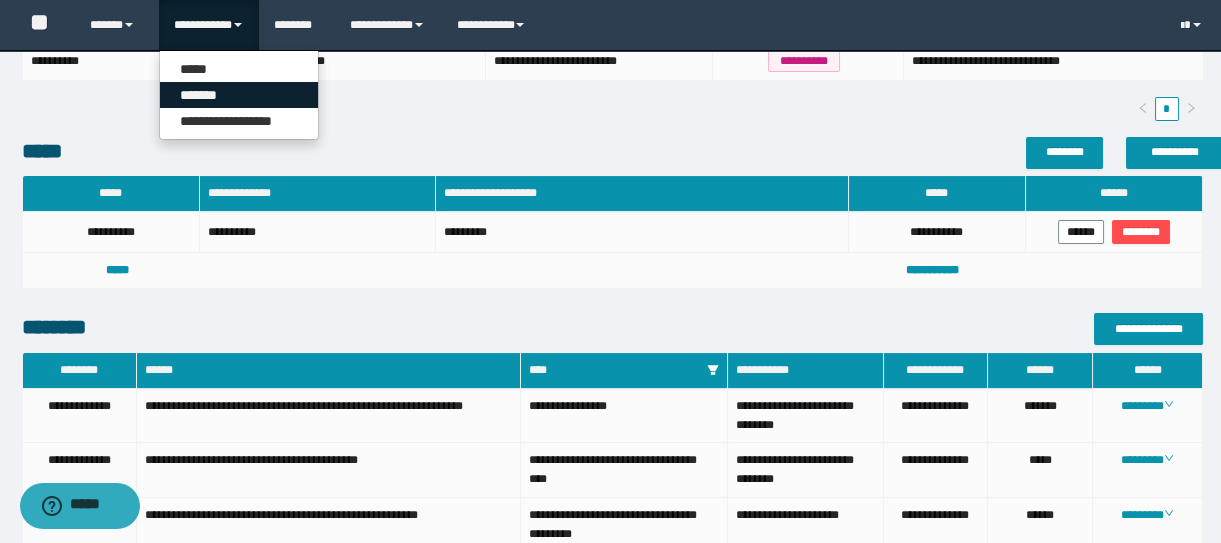 click on "*******" at bounding box center (239, 95) 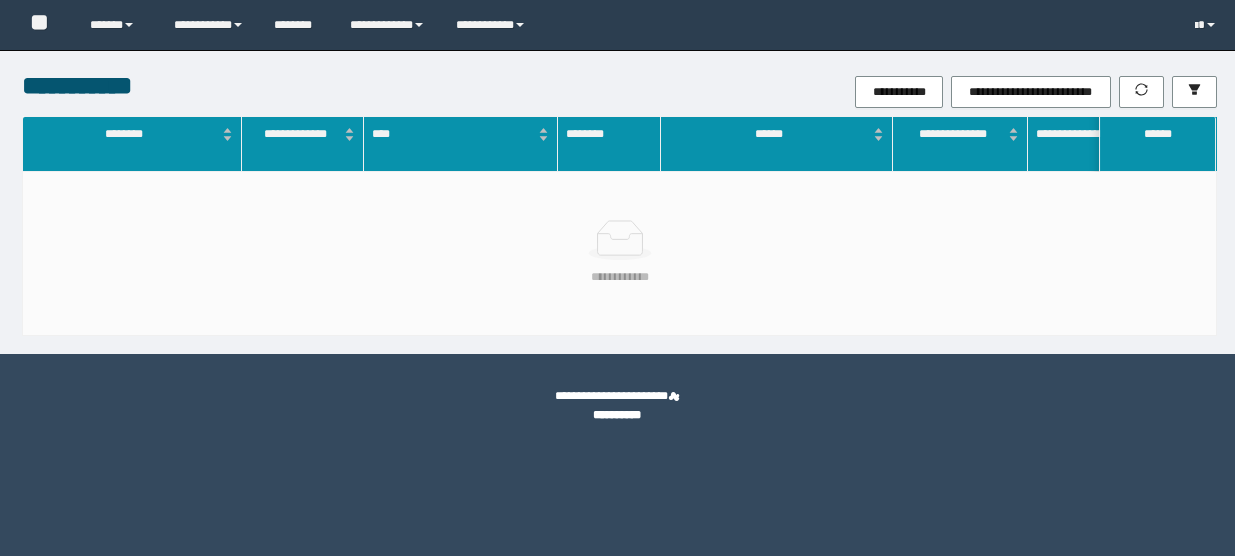 scroll, scrollTop: 0, scrollLeft: 0, axis: both 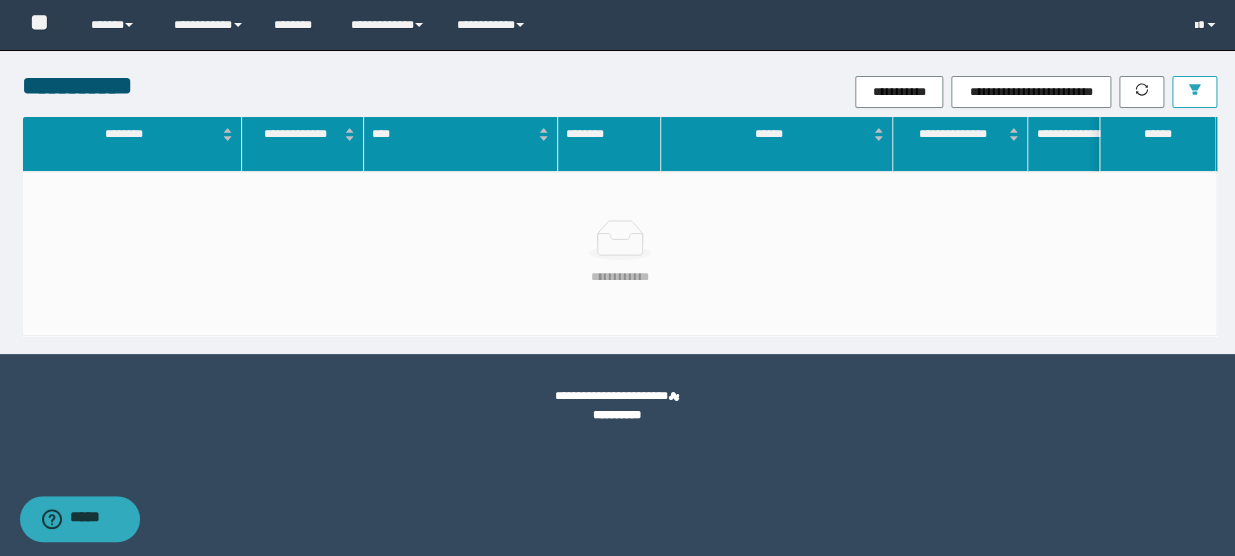 click at bounding box center [1194, 91] 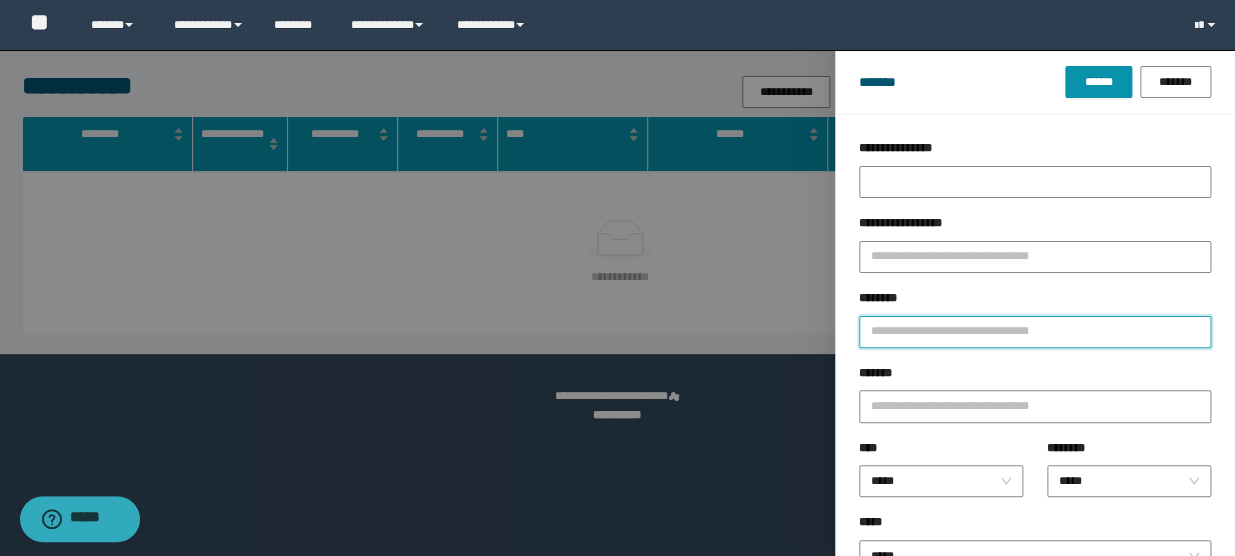 click on "********" at bounding box center [1035, 332] 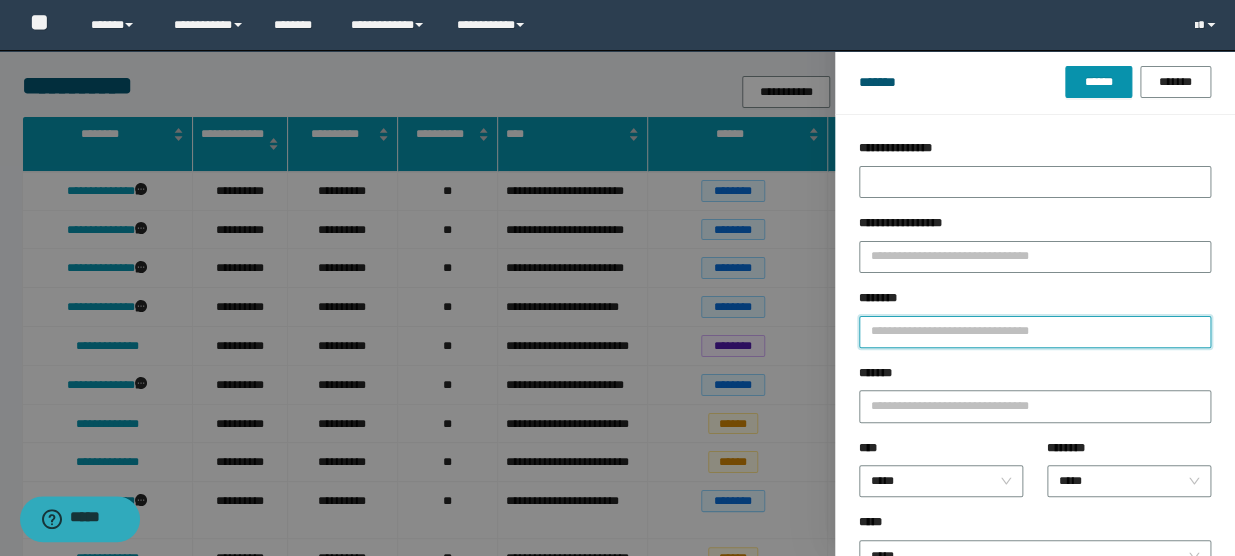 type on "*" 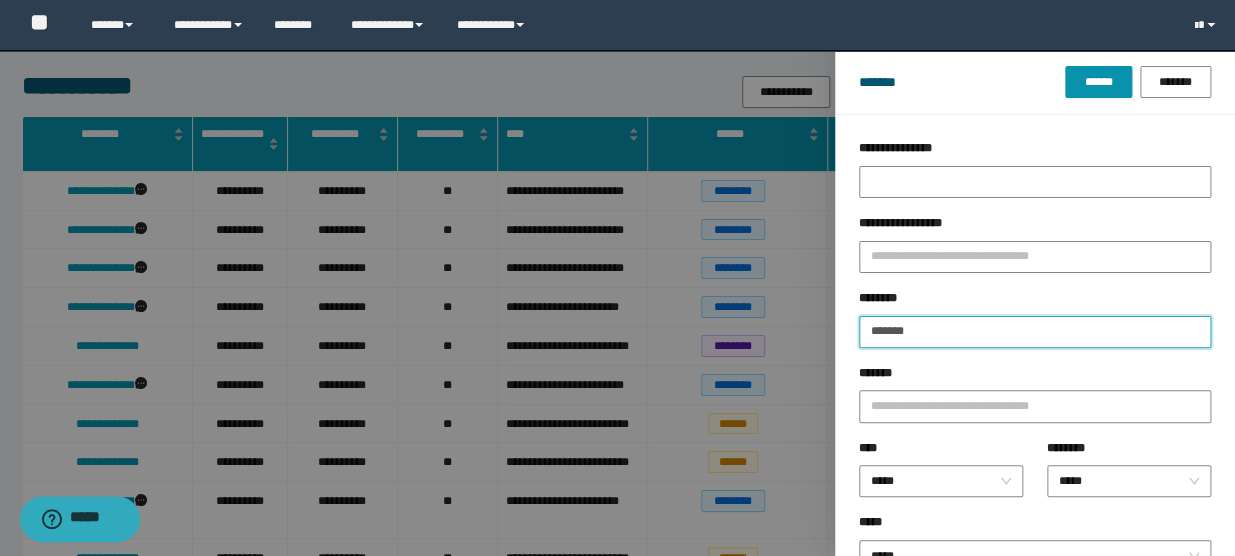 type on "*******" 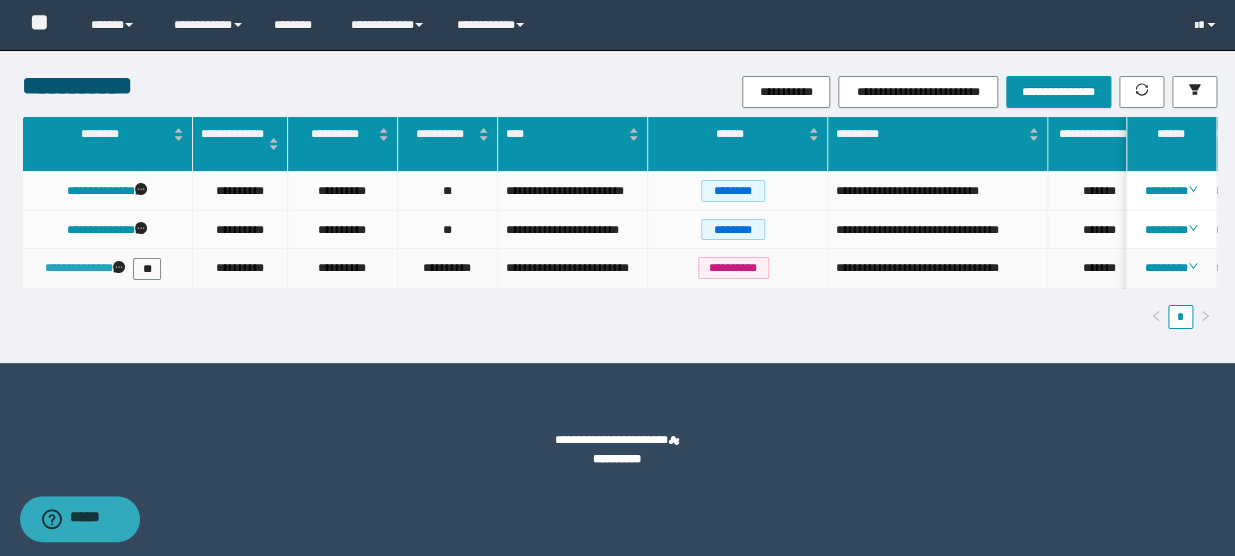 click on "**********" at bounding box center (79, 268) 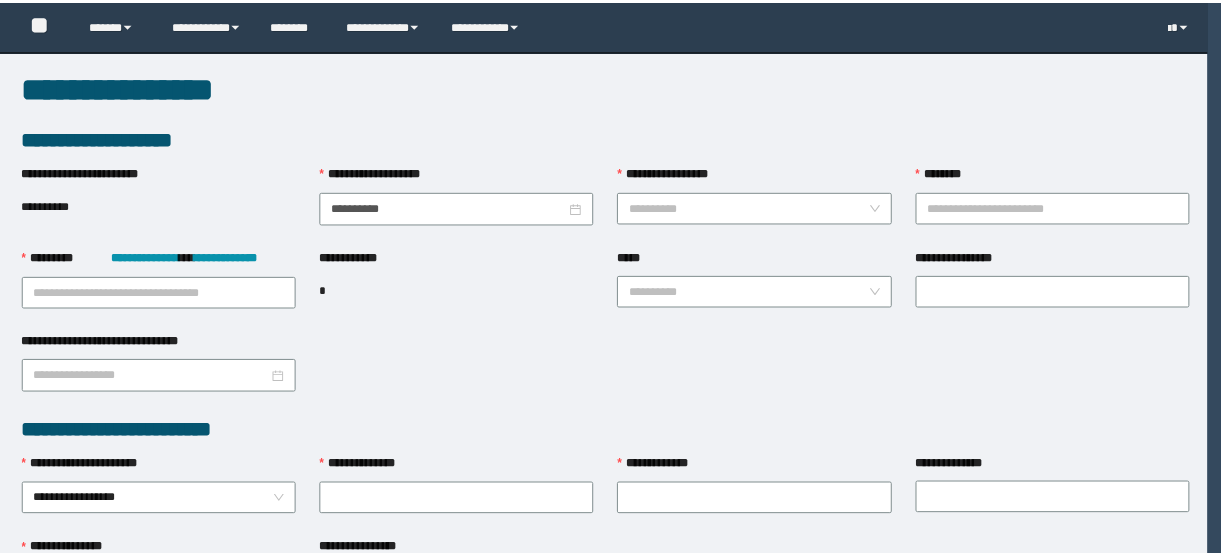 scroll, scrollTop: 0, scrollLeft: 0, axis: both 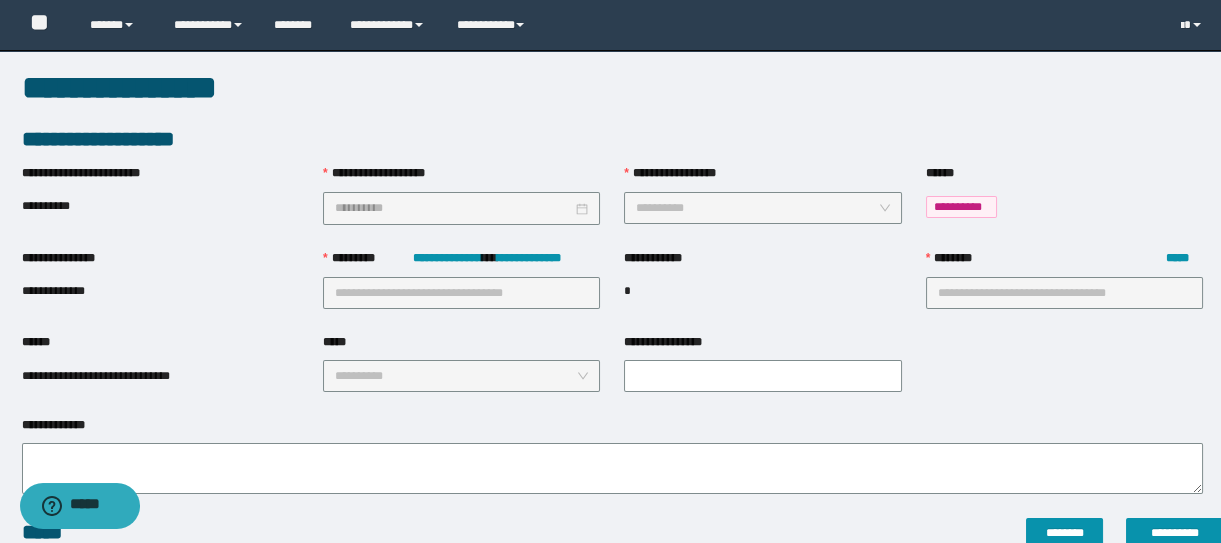 type on "**********" 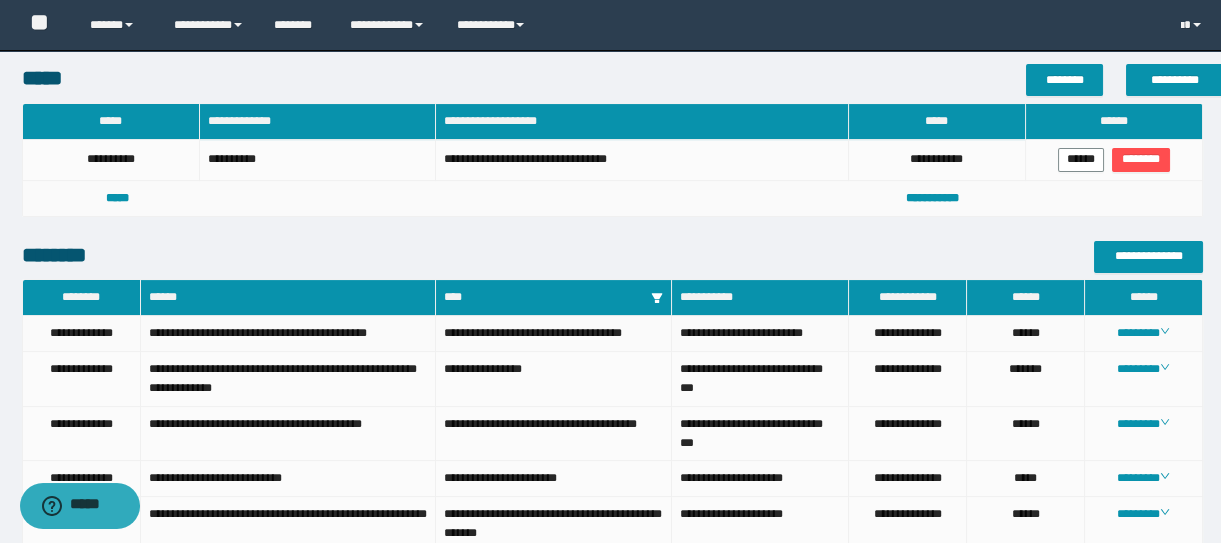 scroll, scrollTop: 818, scrollLeft: 0, axis: vertical 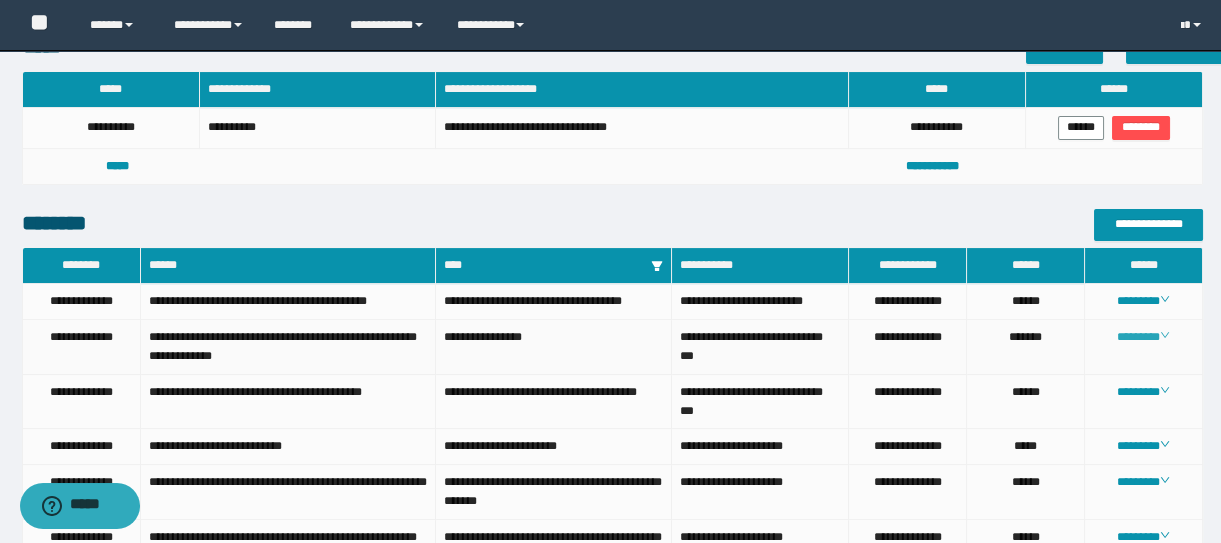 click on "********" at bounding box center (1143, 337) 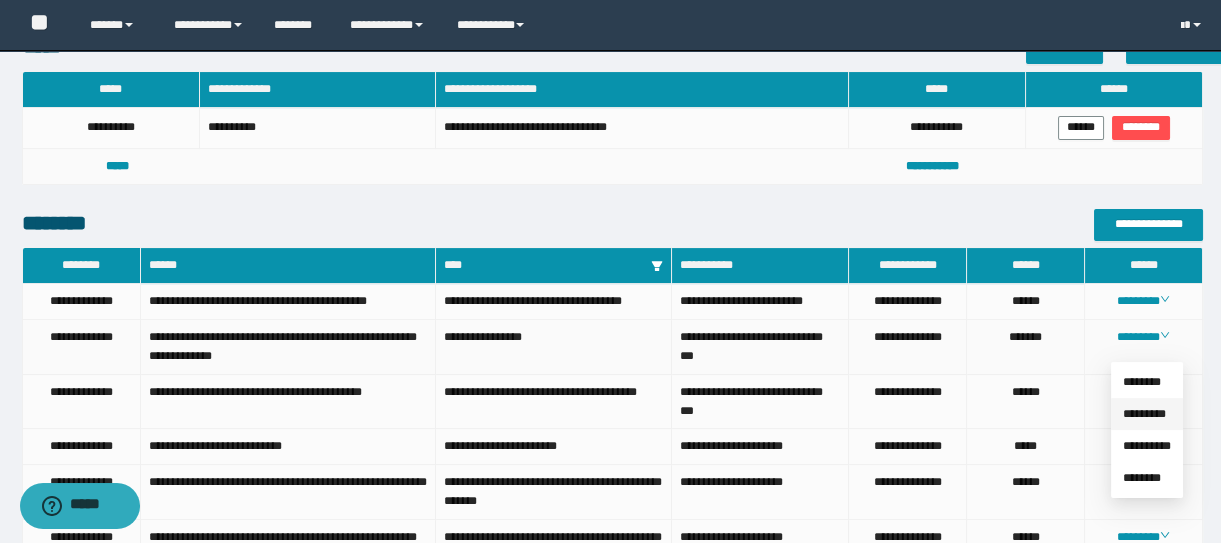 click on "*********" at bounding box center [1144, 414] 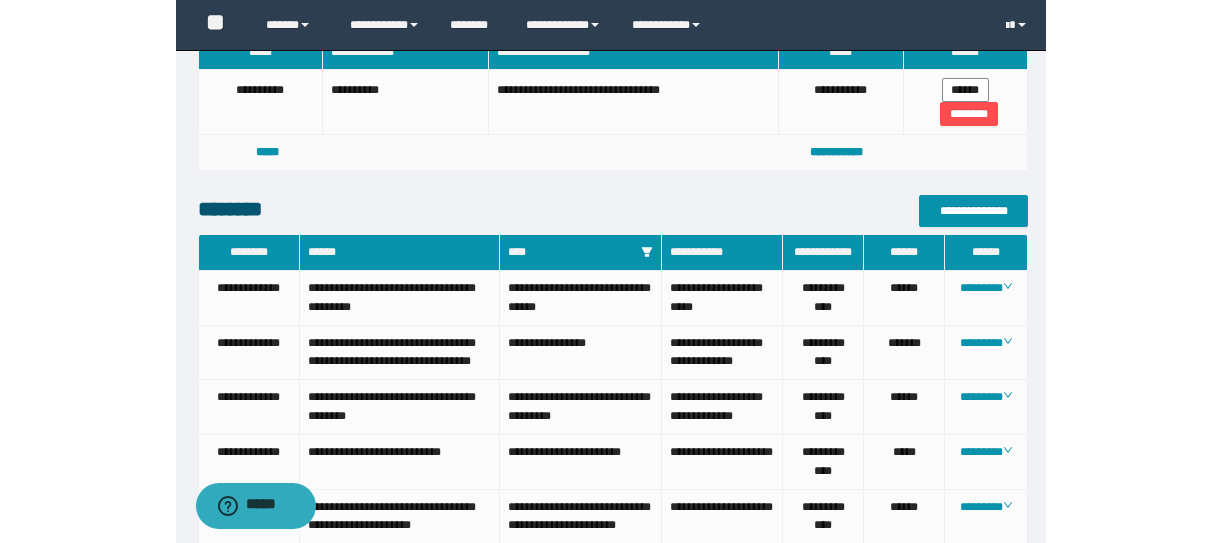 scroll, scrollTop: 818, scrollLeft: 0, axis: vertical 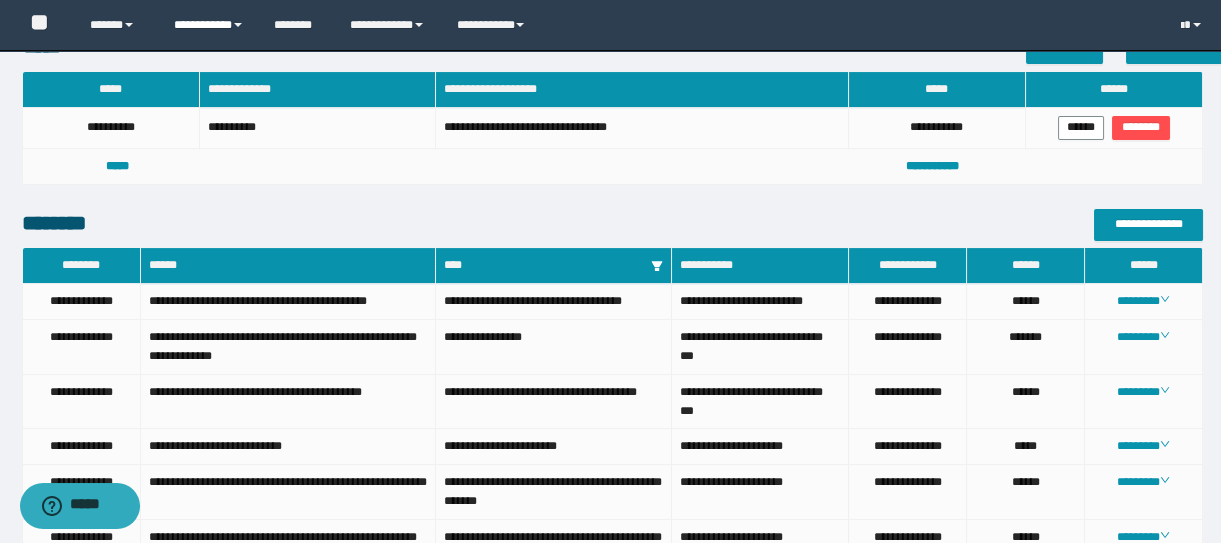 click on "**********" at bounding box center [209, 25] 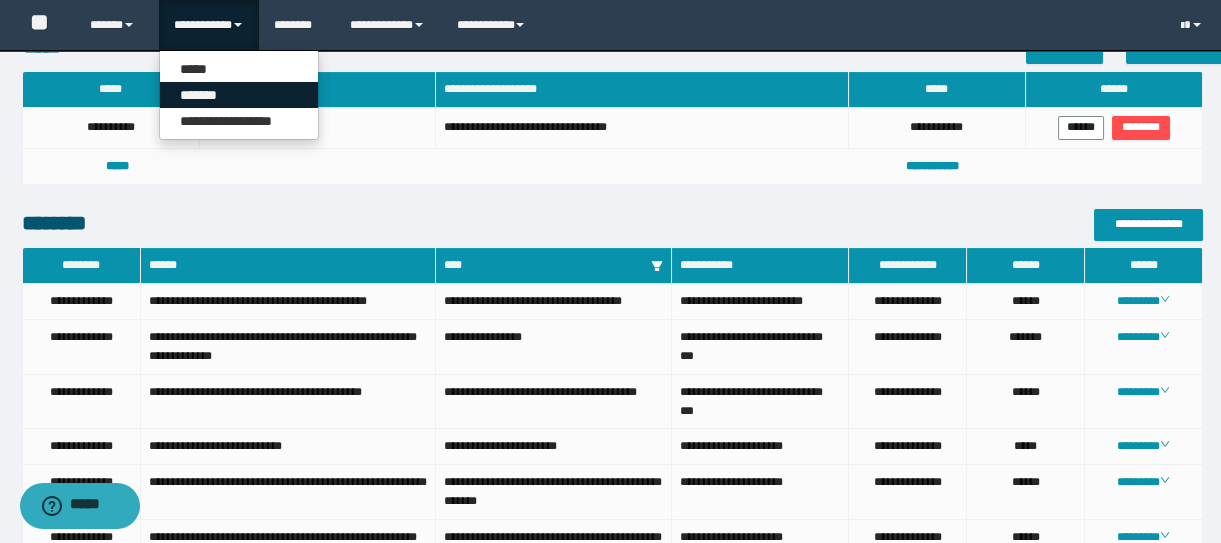 drag, startPoint x: 229, startPoint y: 90, endPoint x: 675, endPoint y: 172, distance: 453.47546 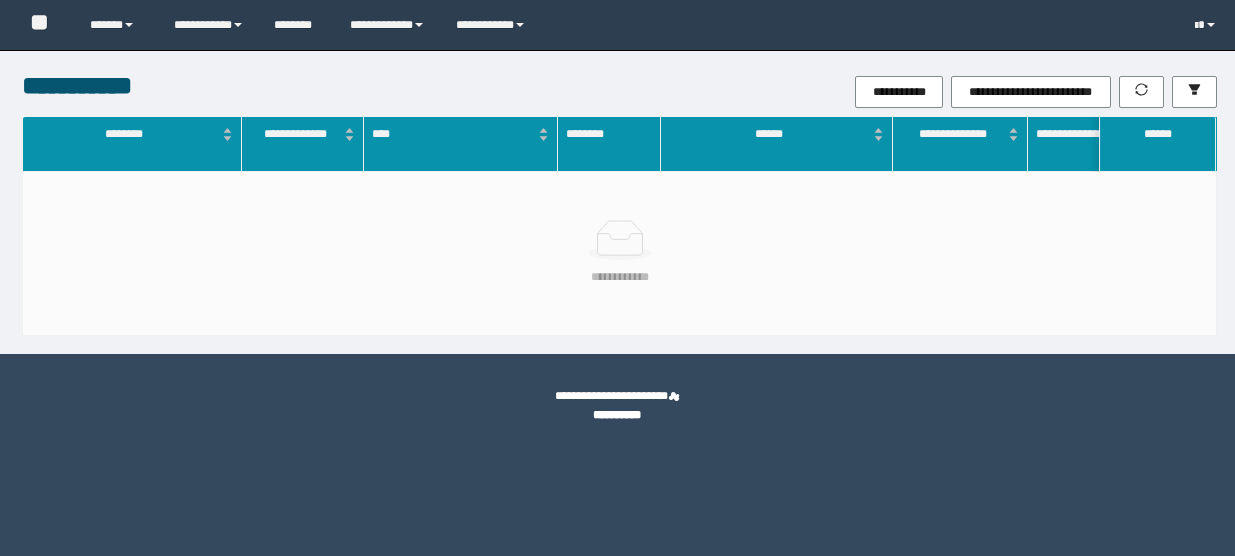 scroll, scrollTop: 0, scrollLeft: 0, axis: both 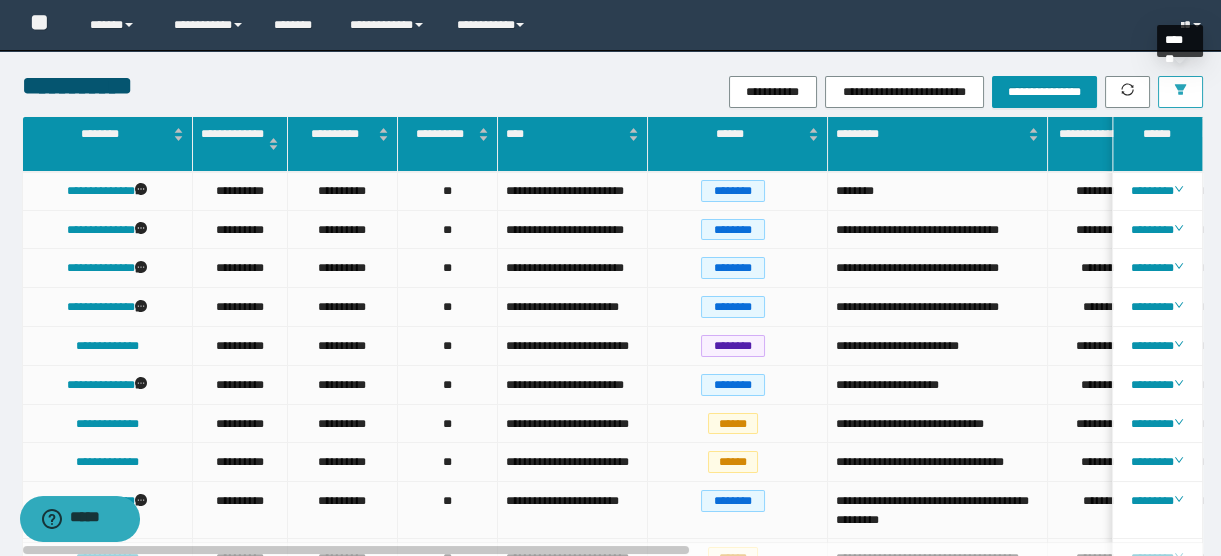click at bounding box center [1180, 92] 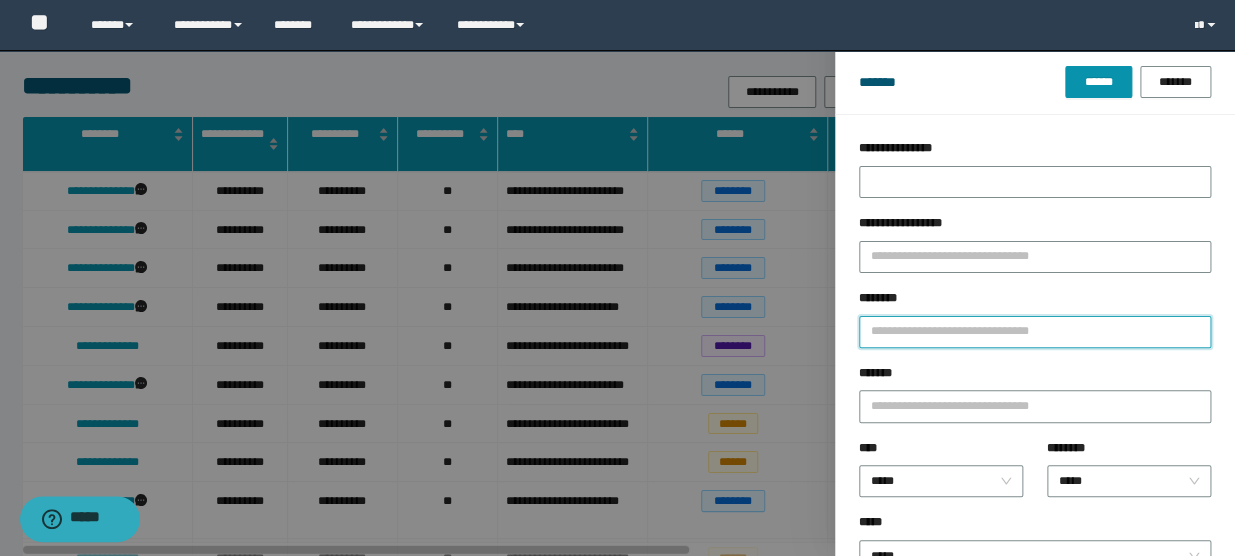 click on "********" at bounding box center (1035, 332) 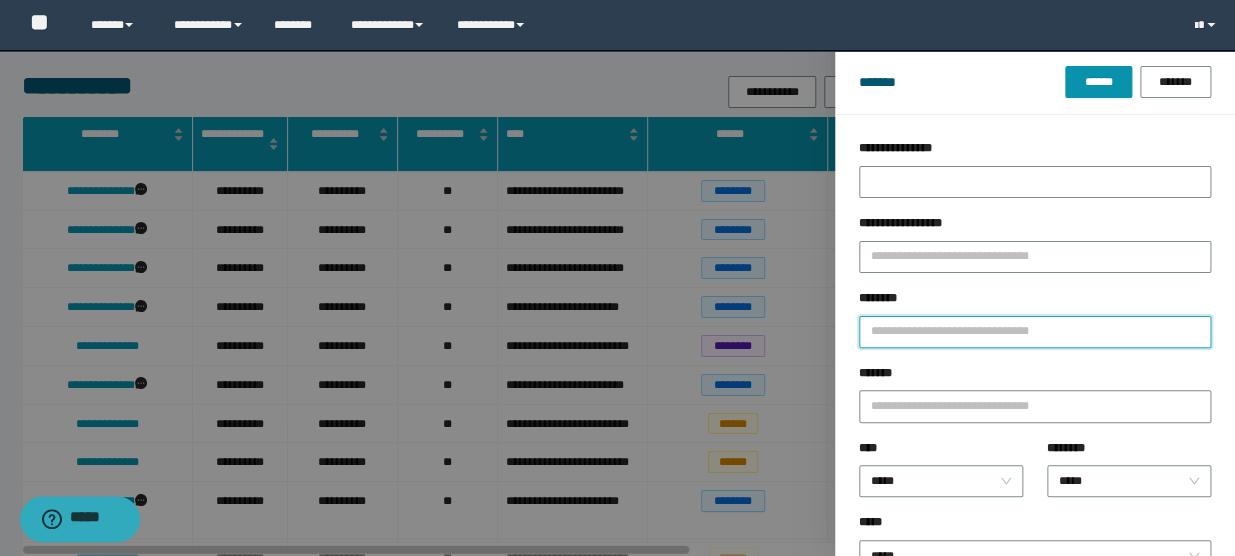 type on "*" 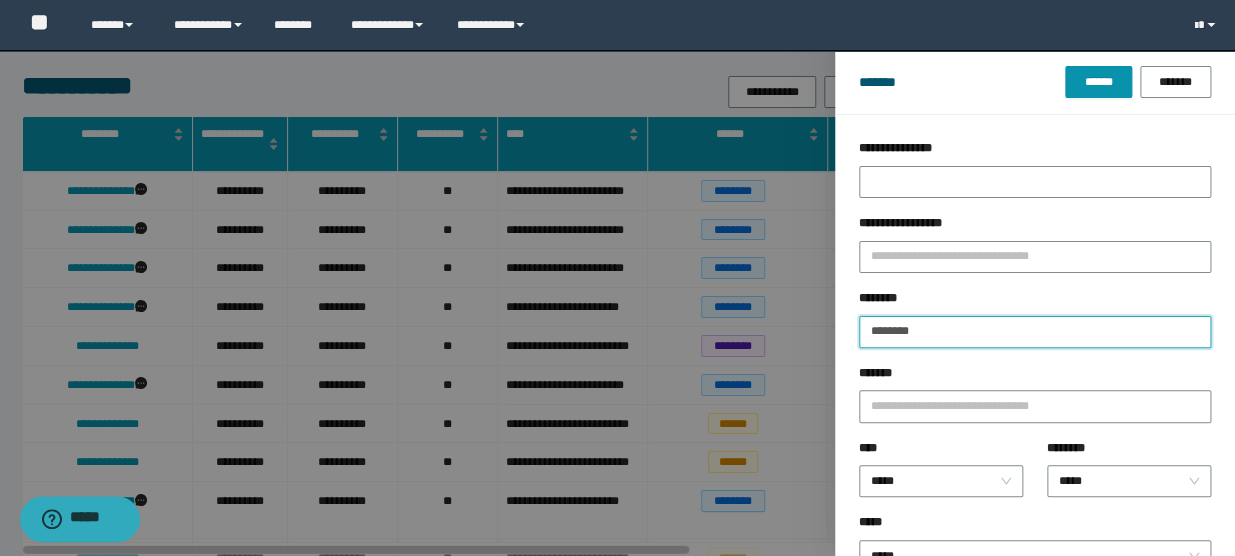 type on "********" 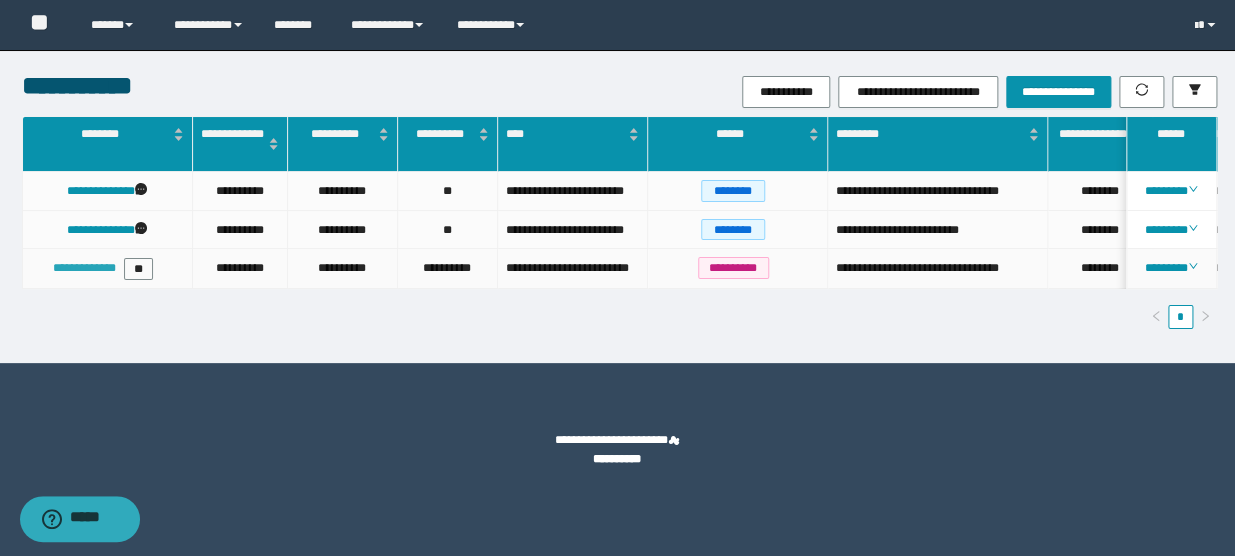 click on "**********" at bounding box center (84, 268) 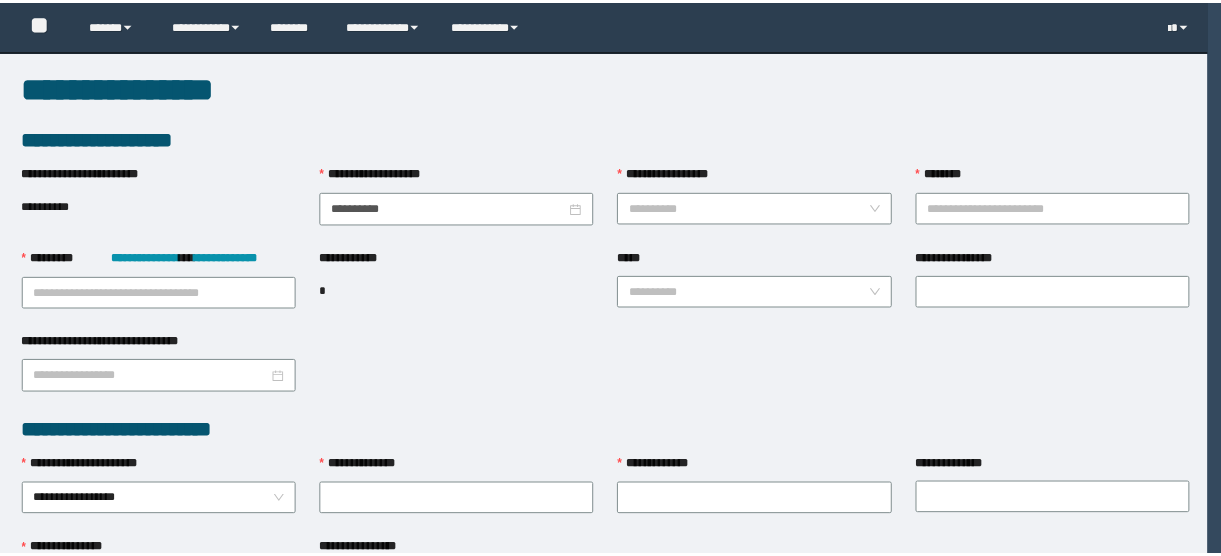 scroll, scrollTop: 0, scrollLeft: 0, axis: both 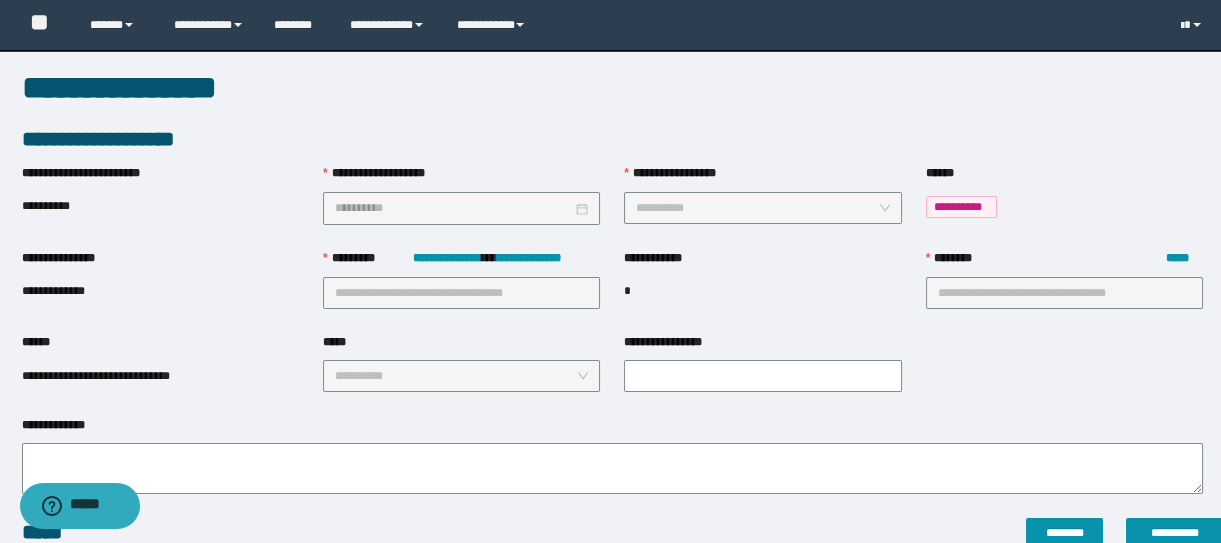 type on "**********" 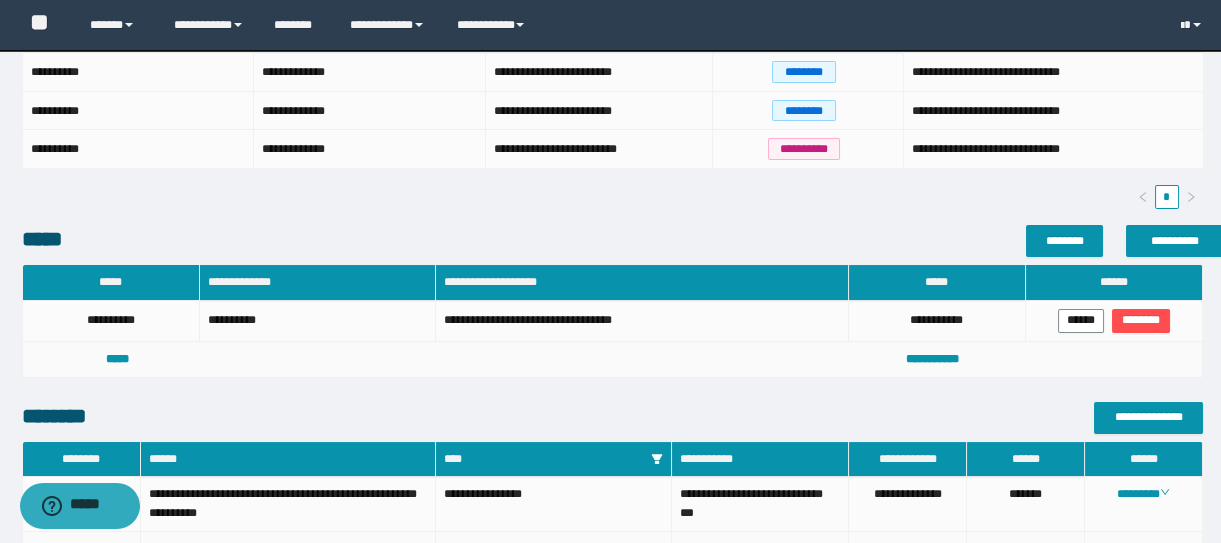 scroll, scrollTop: 727, scrollLeft: 0, axis: vertical 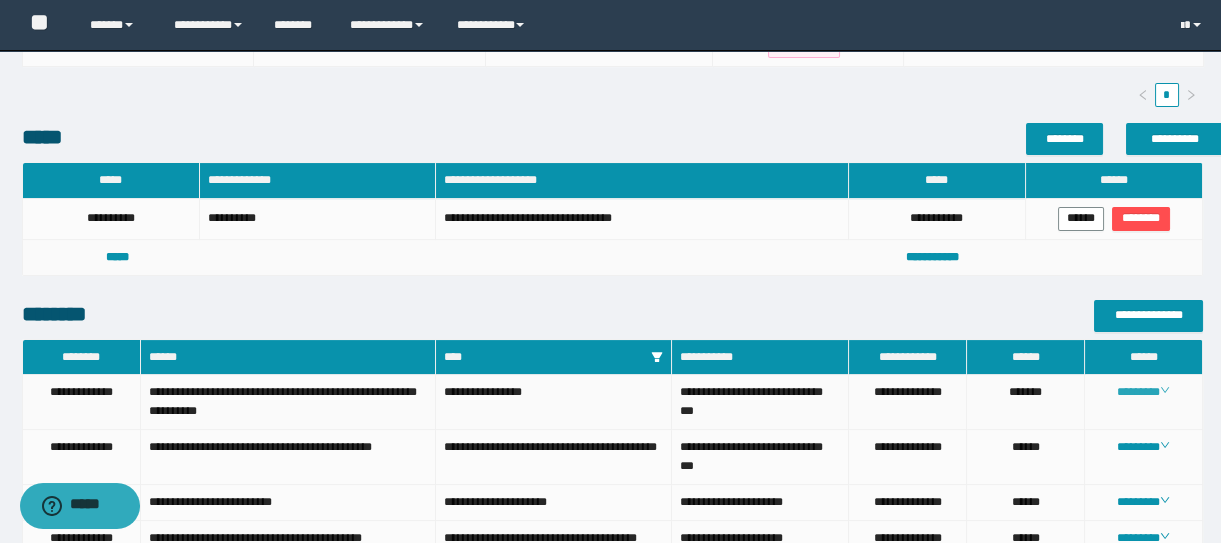 click on "********" at bounding box center [1143, 392] 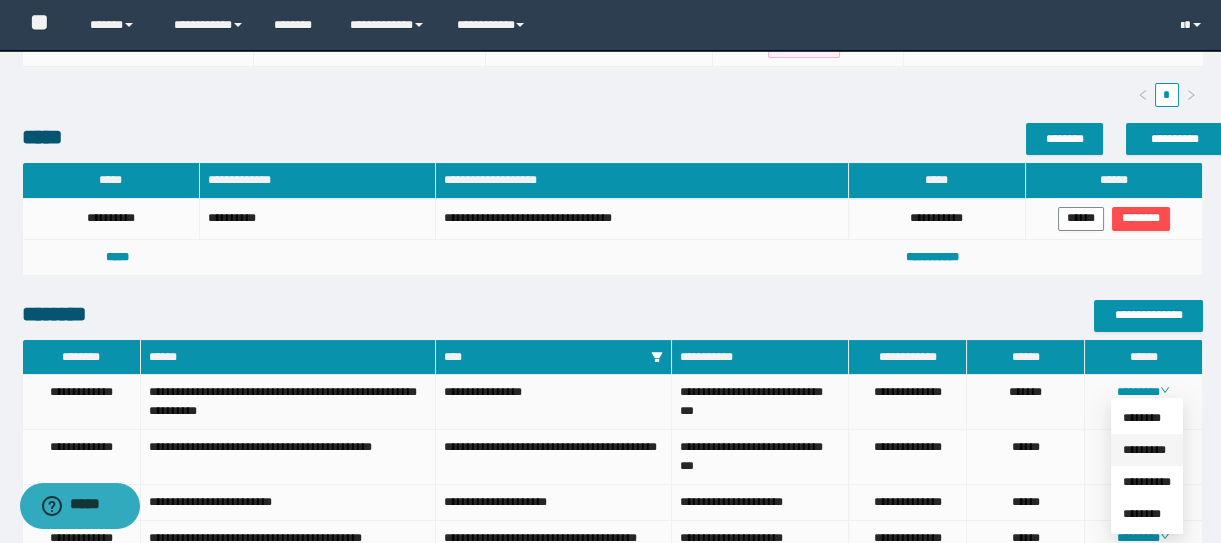 click on "*********" at bounding box center (1144, 450) 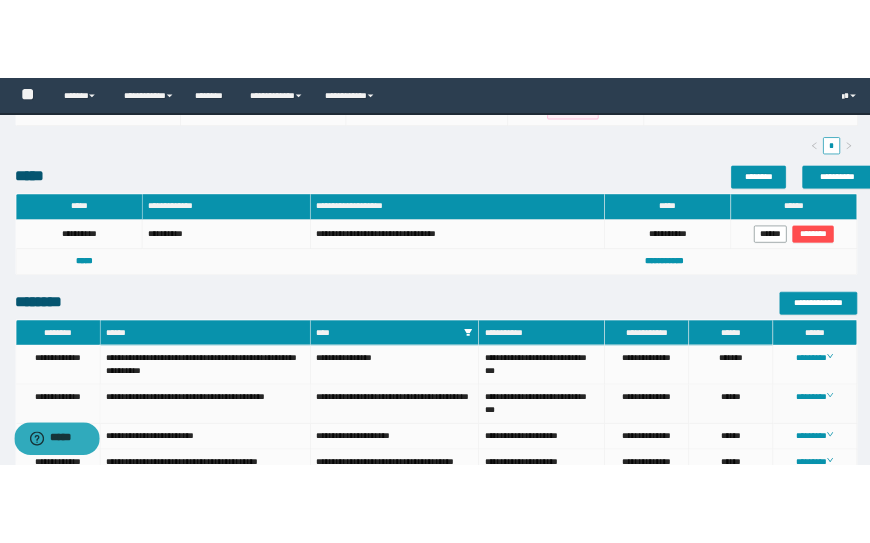 scroll, scrollTop: 750, scrollLeft: 0, axis: vertical 